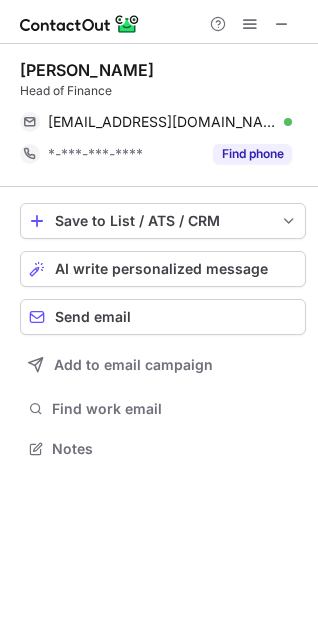 scroll, scrollTop: 0, scrollLeft: 0, axis: both 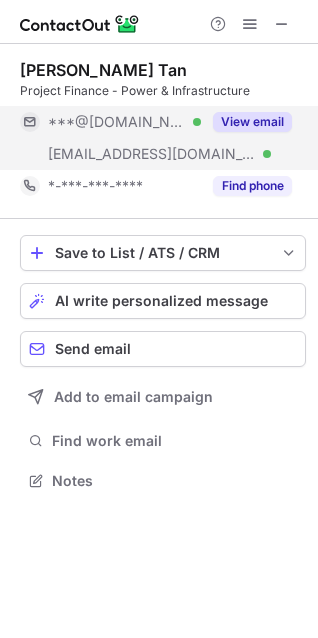 click on "View email" at bounding box center [252, 122] 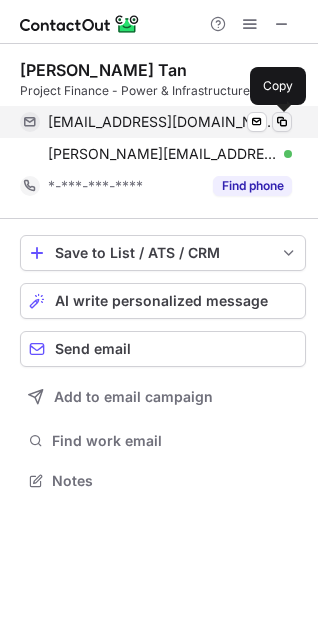 click at bounding box center [282, 122] 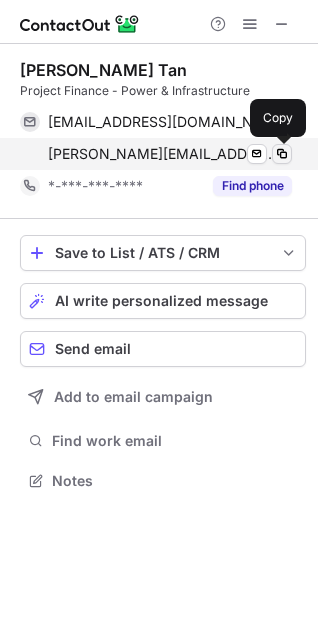 click at bounding box center [282, 154] 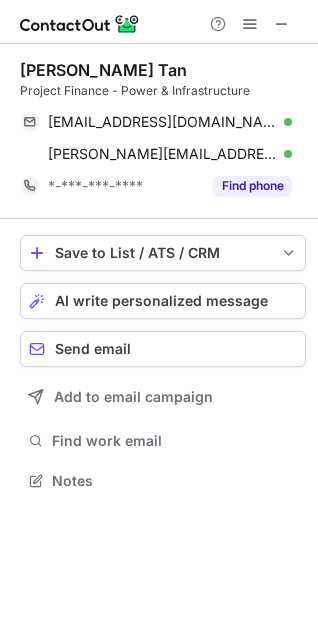 click on "Help & Support" at bounding box center [250, 24] 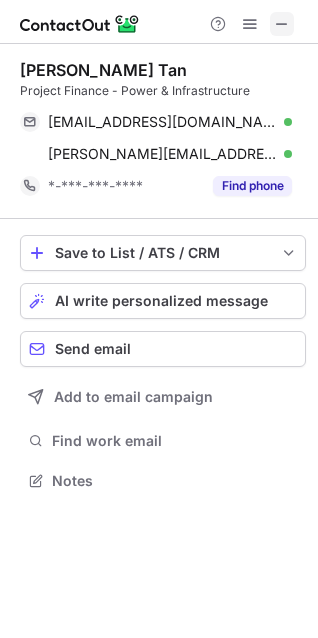 click at bounding box center (282, 24) 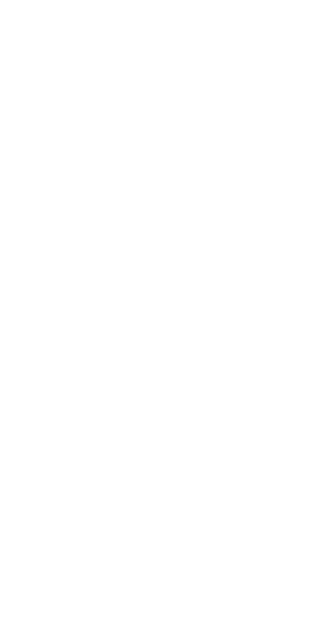 scroll, scrollTop: 0, scrollLeft: 0, axis: both 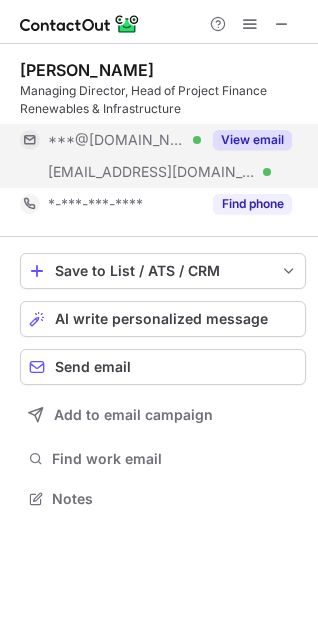 click on "View email" at bounding box center [252, 140] 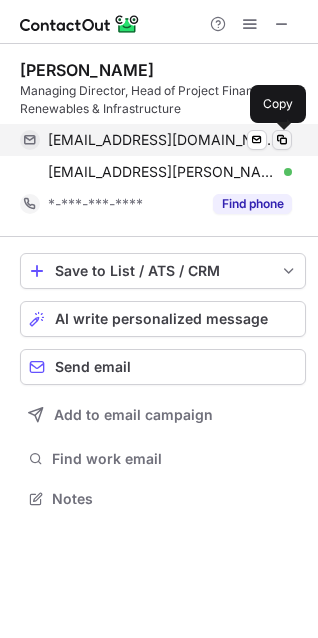 click at bounding box center (282, 140) 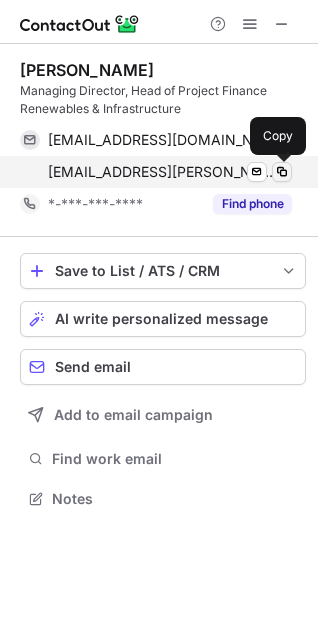 click at bounding box center [282, 172] 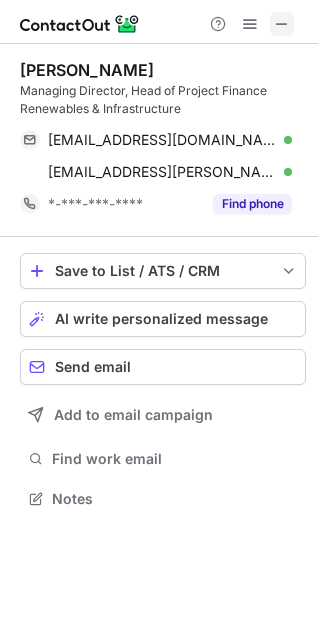 click at bounding box center (282, 24) 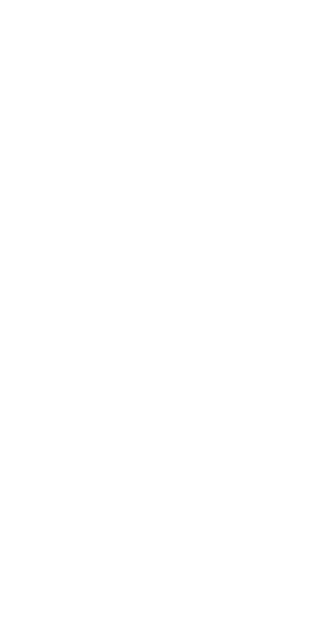 scroll, scrollTop: 0, scrollLeft: 0, axis: both 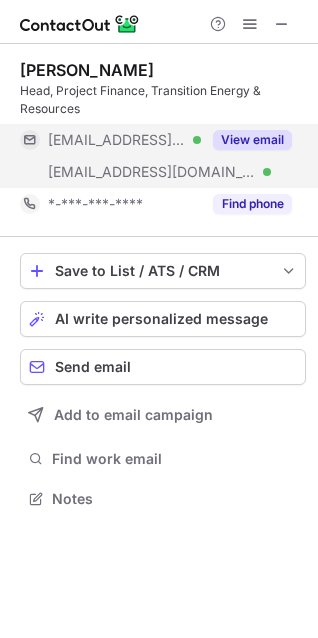 click on "View email" at bounding box center (252, 140) 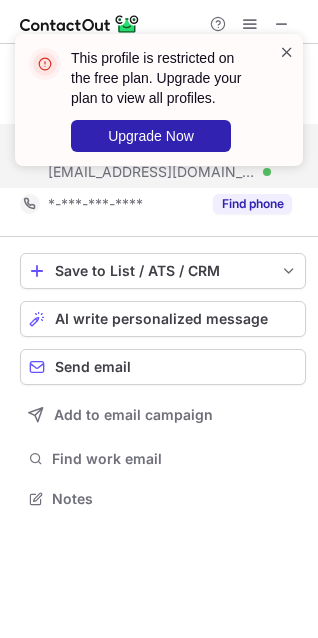 click at bounding box center [287, 52] 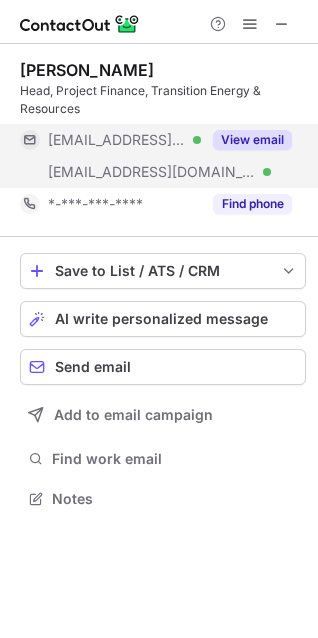 click on "View email" at bounding box center [252, 140] 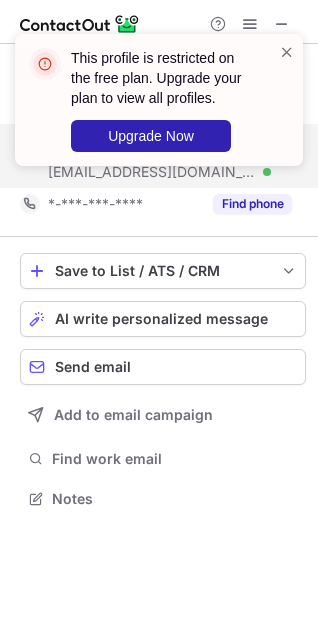 click on "This profile is restricted on the free plan. Upgrade your plan to view all profiles. Upgrade Now" at bounding box center (159, 100) 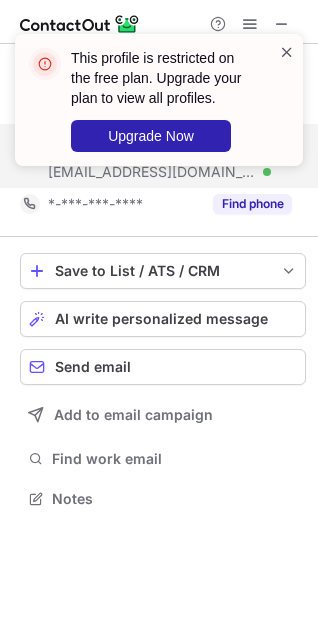 click at bounding box center [287, 52] 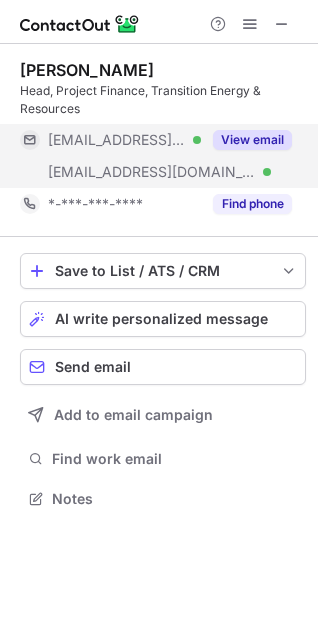 click on "This profile is restricted on the free plan. Upgrade your plan to view all profiles. Upgrade Now" at bounding box center (159, 108) 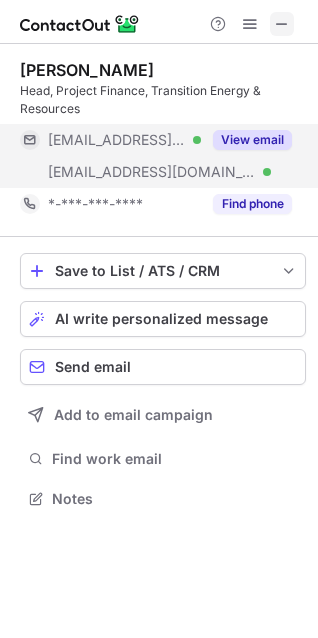 click at bounding box center [282, 24] 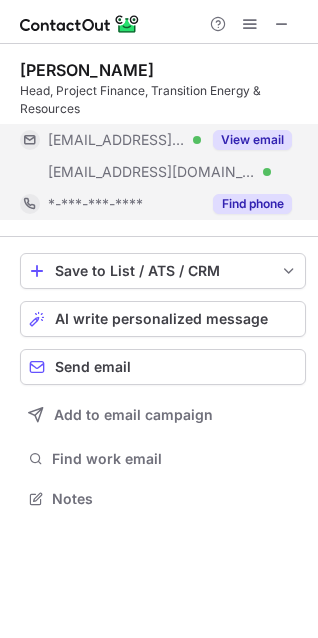 click on "Find phone" at bounding box center (252, 204) 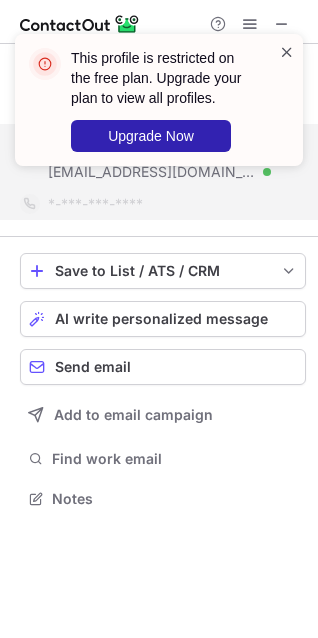 click at bounding box center (287, 52) 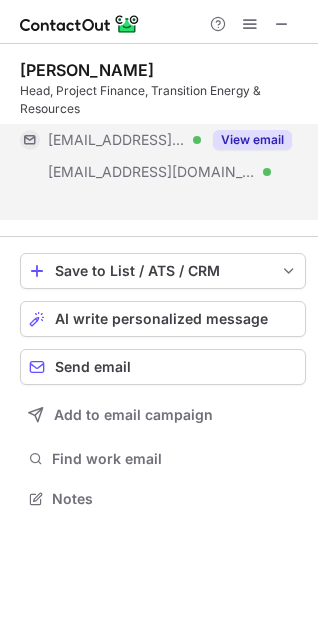 scroll, scrollTop: 453, scrollLeft: 318, axis: both 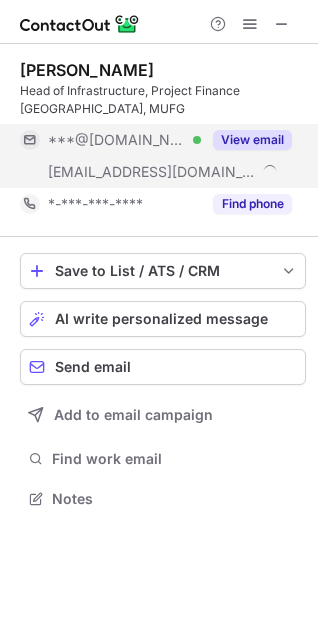 click on "View email" at bounding box center (252, 140) 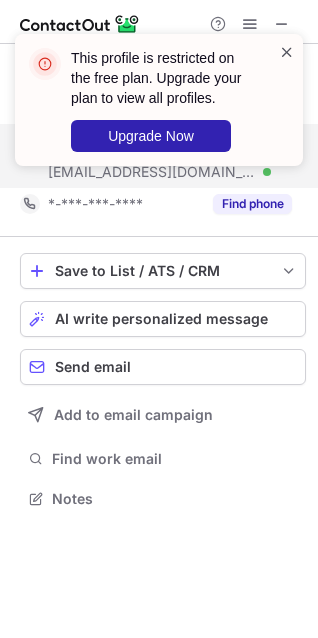 click at bounding box center [287, 52] 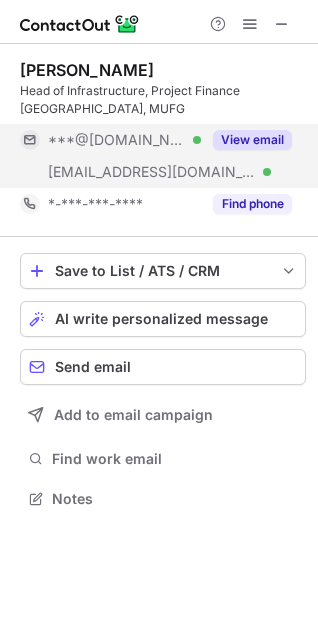 click on "This profile is restricted on the free plan. Upgrade your plan to view all profiles. Upgrade Now Jean Monson Head of Infrastructure, Project Finance Asia, MUFG ***@gmail.com Verified ***@us.mufg.jp Verified View email *-***-***-**** Find phone Save to List / ATS / CRM List Select Lever Connect Greenhouse Connect Salesforce Connect Hubspot Connect Bullhorn Connect Zapier (100+ Applications) Connect Request a new integration AI write personalized message Send email Add to email campaign Find work email Notes" at bounding box center (159, 319) 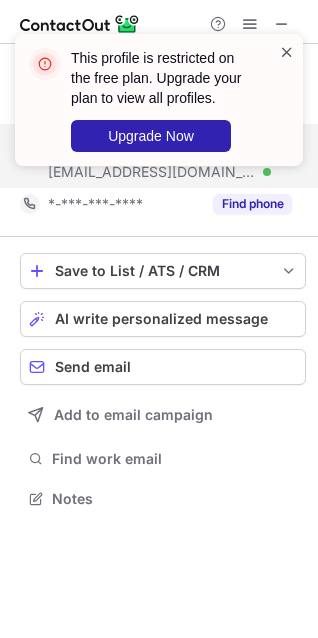 click at bounding box center [287, 52] 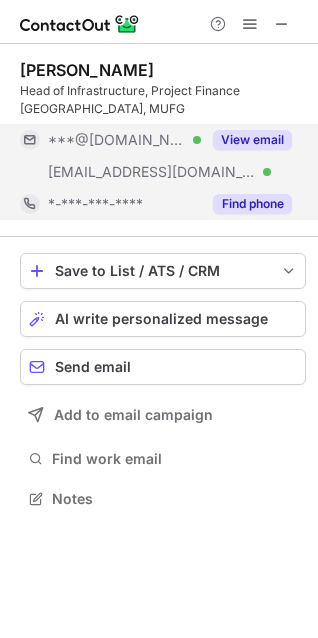 click on "Find phone" at bounding box center [252, 204] 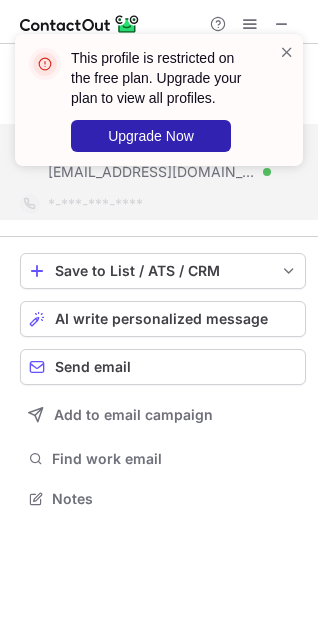 click on "This profile is restricted on the free plan. Upgrade your plan to view all profiles. Upgrade Now" at bounding box center [151, 100] 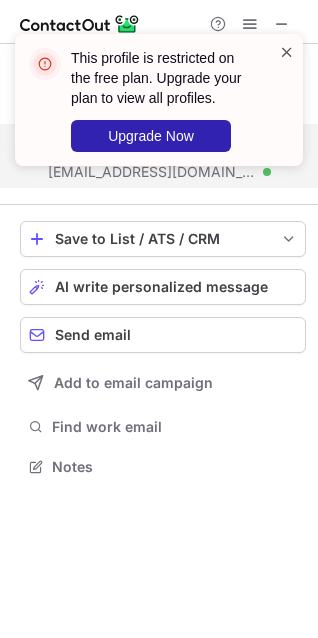scroll, scrollTop: 453, scrollLeft: 318, axis: both 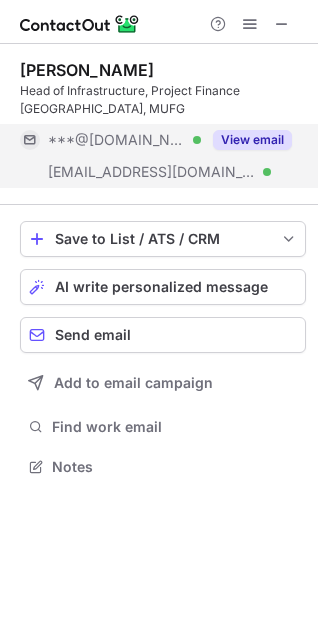 click on "This profile is restricted on the free plan. Upgrade your plan to view all profiles. Upgrade Now" at bounding box center [159, 108] 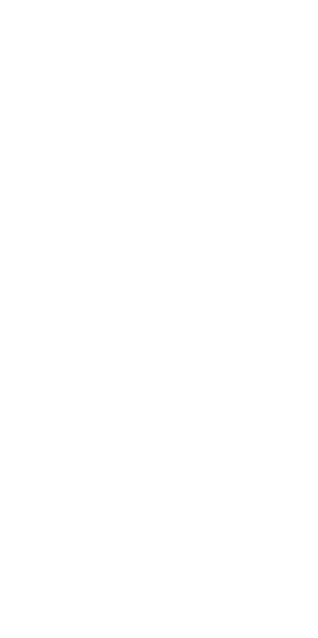 scroll, scrollTop: 0, scrollLeft: 0, axis: both 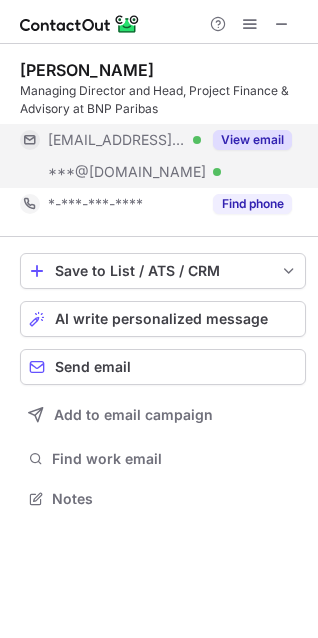 click on "View email" at bounding box center (252, 140) 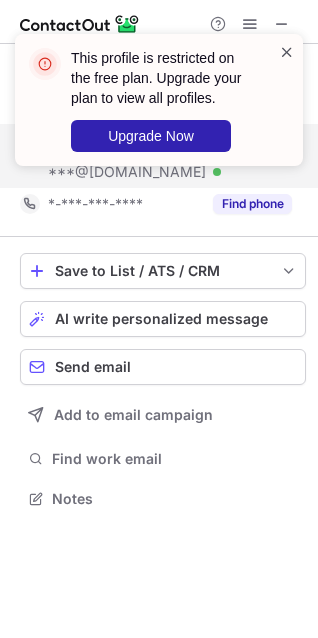 click at bounding box center (287, 52) 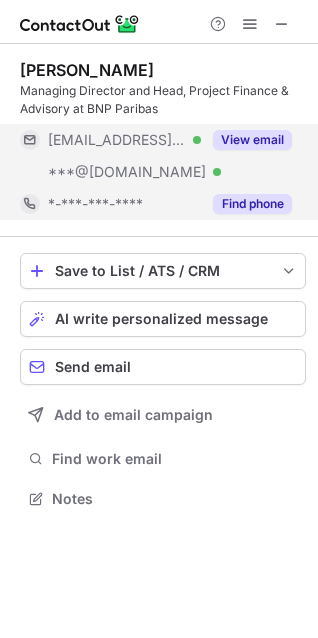 click on "Find phone" at bounding box center (252, 204) 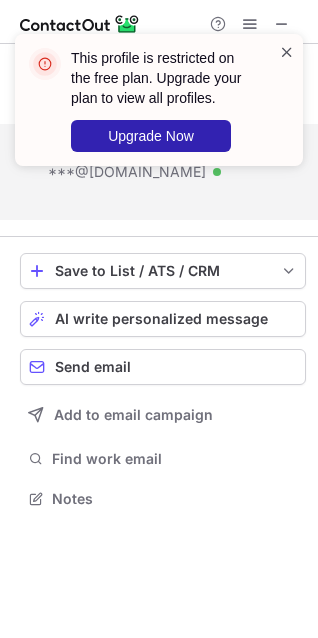 scroll, scrollTop: 453, scrollLeft: 318, axis: both 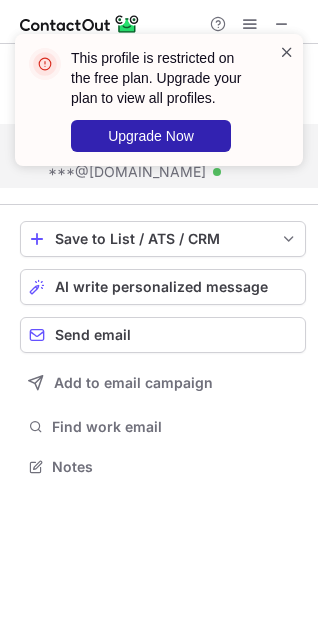 click at bounding box center [287, 52] 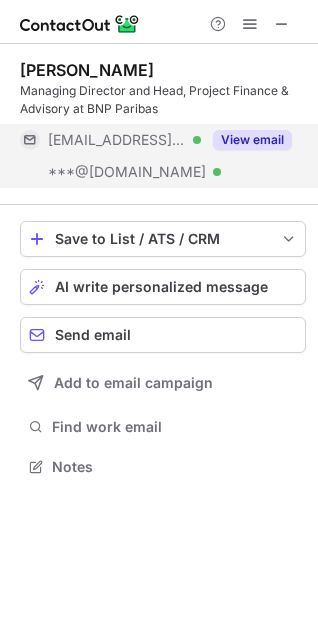 click on "View email" at bounding box center (252, 140) 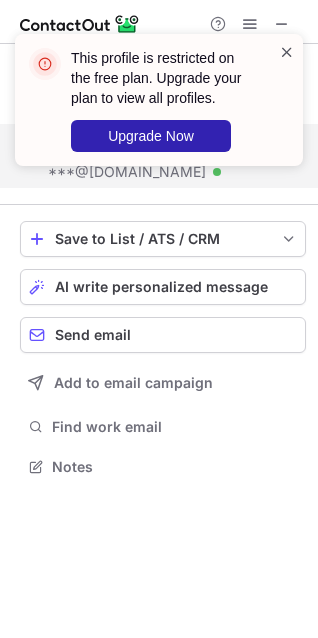 click at bounding box center [287, 52] 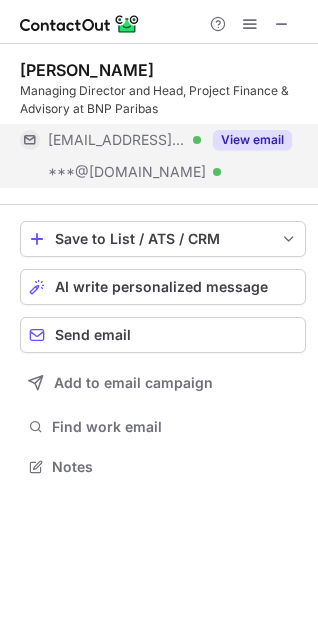 click on "This profile is restricted on the free plan. Upgrade your plan to view all profiles. Upgrade Now" at bounding box center [159, 108] 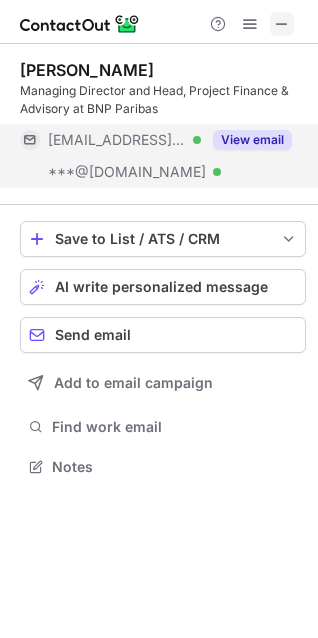 click at bounding box center (282, 24) 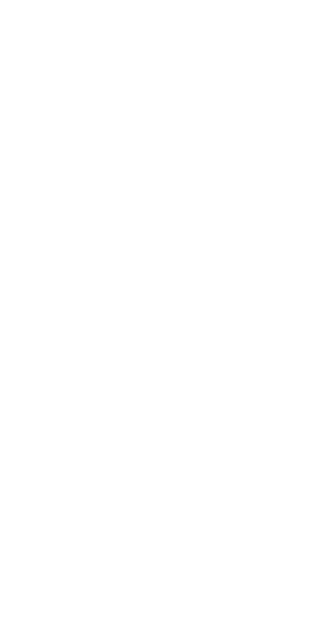 scroll, scrollTop: 0, scrollLeft: 0, axis: both 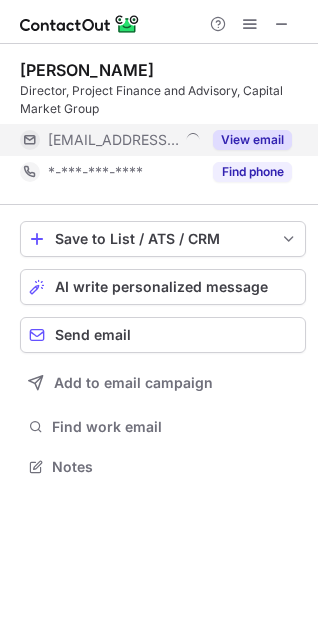 click on "View email" at bounding box center [252, 140] 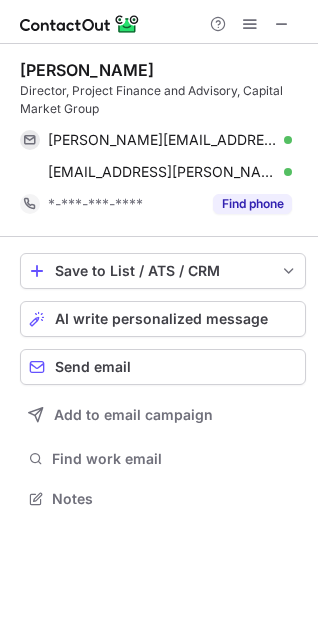 scroll, scrollTop: 10, scrollLeft: 10, axis: both 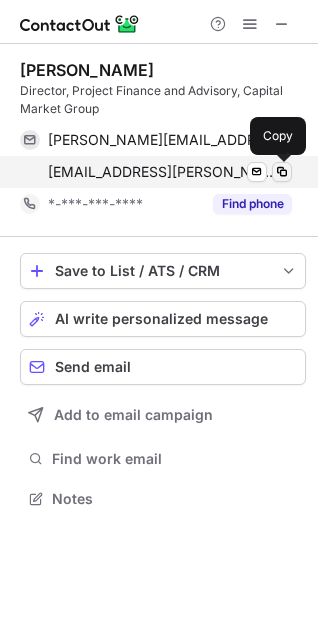 click at bounding box center (282, 172) 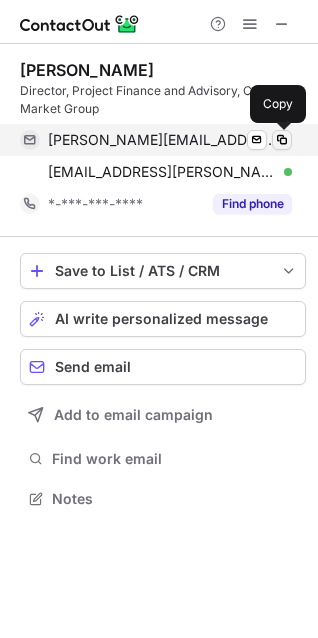 click at bounding box center (282, 140) 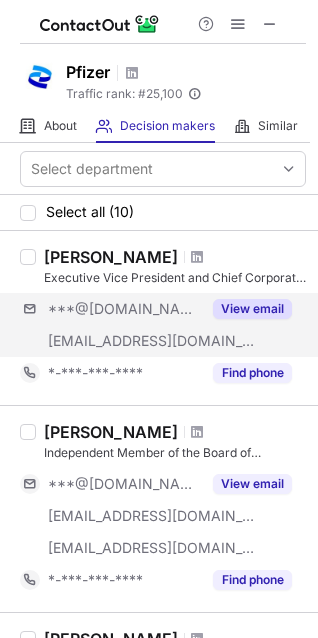 scroll, scrollTop: 0, scrollLeft: 0, axis: both 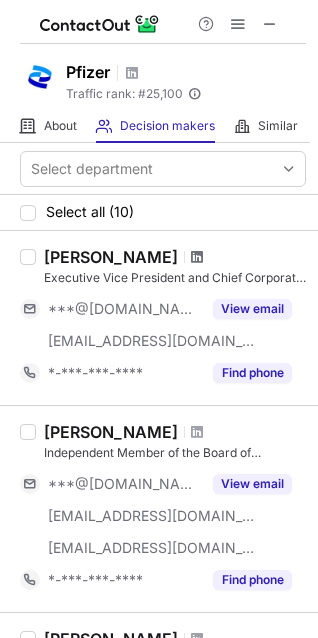 click on "Pfizer Traffic rank: # 25,100 Global website   ranking About About Company Decision makers View Employees Similar Similar Companies Select department Select all (10) Sally Susman Executive Vice President and Chief Corporate Affairs Officer ***@gmail.com ***@pfizer.com View email *-***-***-**** Find phone Scott Gottlieb Independent Member of the Board of Directors ***@gmail.com ***@aei.org ***@nea.com View email *-***-***-**** Find phone Shibasish Dasgupta Associate Director, AI/ML, Quantitative & Digital Sciences (AQDS), Pfizer Research and Development ***@gmail.com ***@pfizer.com View email *-***-***-**** Find phone Luca Fer Shareholder ***@gmail.com ***@p10alts.com View email *-***-***-**** Find phone Nico Gariboldi Vice President -Site Lead Pfizer Thessaloniki and Global Center for Digital Innovation Lead ***@pfizer.com View email *-***-***-**** Find phone Amy  Hanson Field Medical Director - Antivirals ***@gmail.com ***@pfizer.com View email *-***-***-**** Find phone Mark C Thompson ***@successbtl.com" at bounding box center [159, 319] 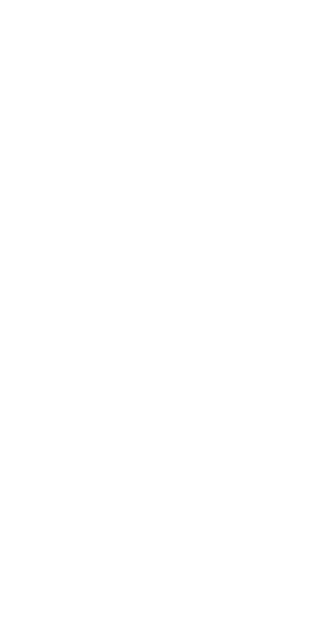 scroll, scrollTop: 0, scrollLeft: 0, axis: both 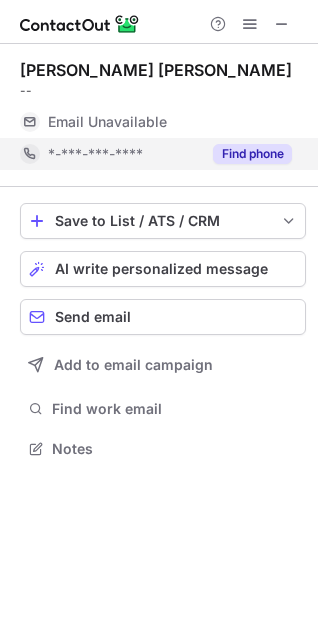 click on "Find phone" at bounding box center (252, 154) 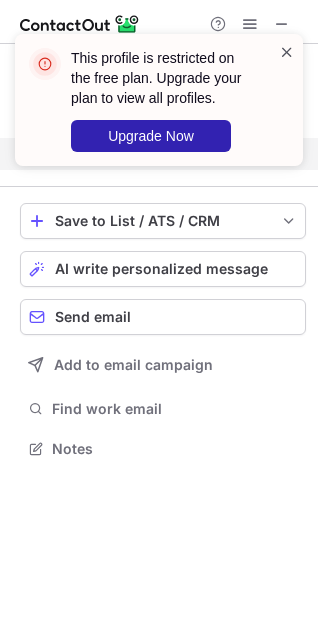 click at bounding box center [287, 52] 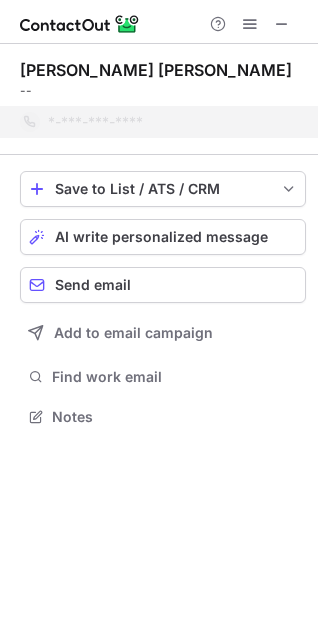 scroll, scrollTop: 403, scrollLeft: 318, axis: both 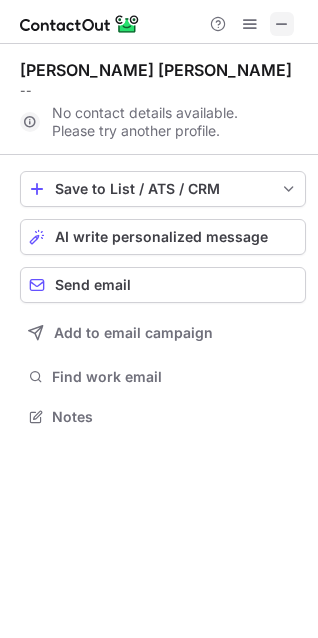 click at bounding box center [282, 24] 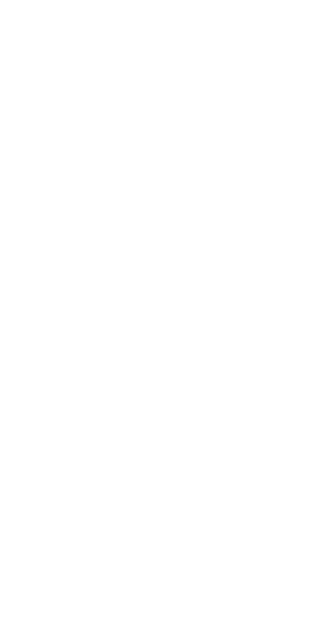 scroll, scrollTop: 0, scrollLeft: 0, axis: both 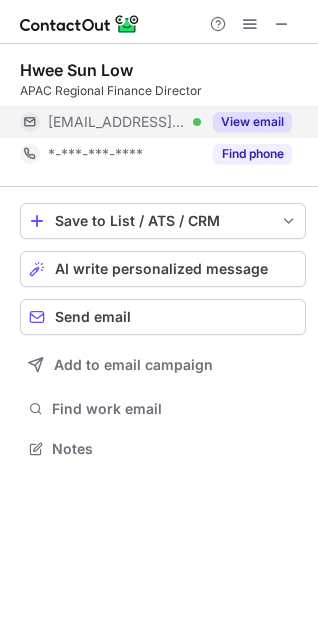 click on "View email" at bounding box center (252, 122) 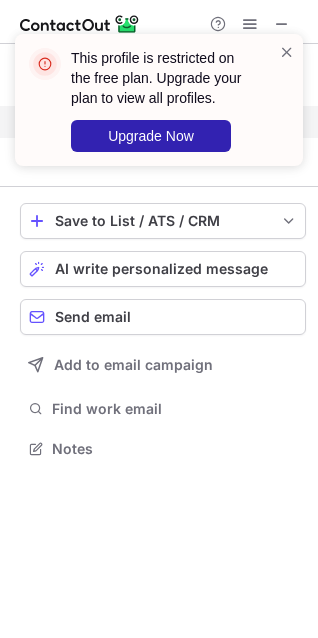 click on "This profile is restricted on the free plan. Upgrade your plan to view all profiles. Upgrade Now" at bounding box center (159, 100) 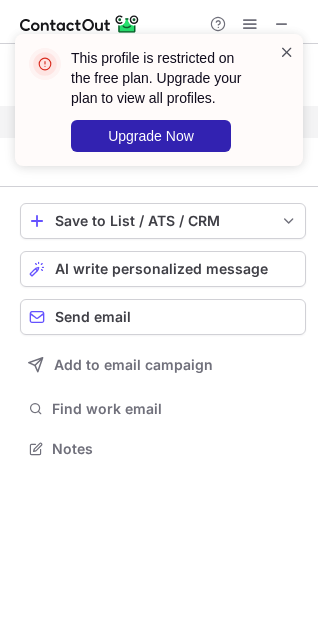 click at bounding box center (287, 52) 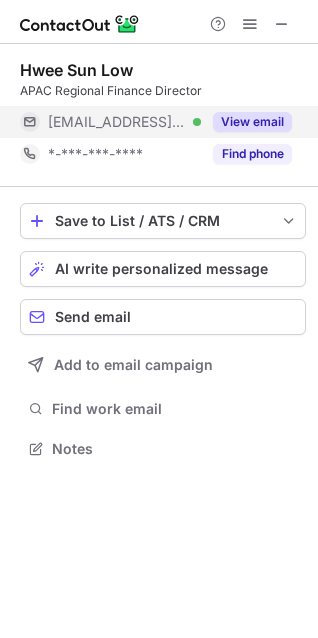 click on "View email" at bounding box center [252, 122] 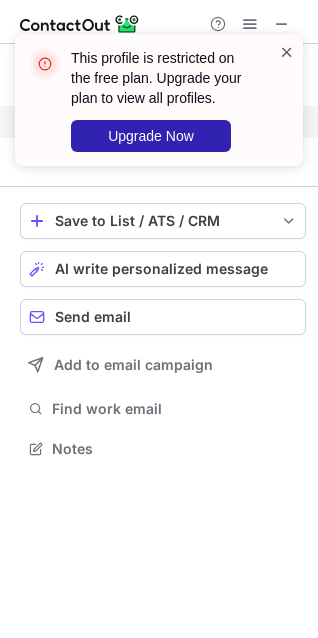 click at bounding box center (287, 52) 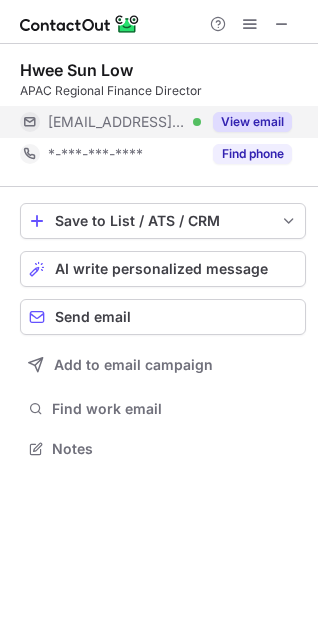 click on "This profile is restricted on the free plan. Upgrade your plan to view all profiles. Upgrade Now" at bounding box center [159, 108] 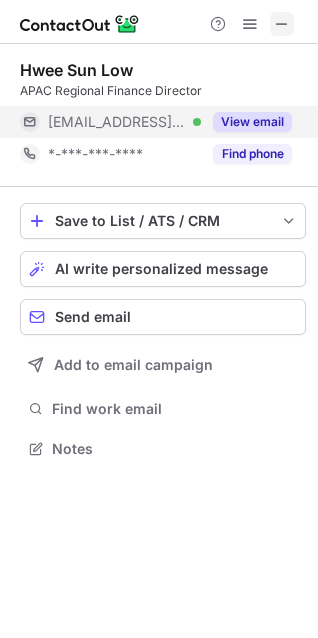 click at bounding box center (282, 24) 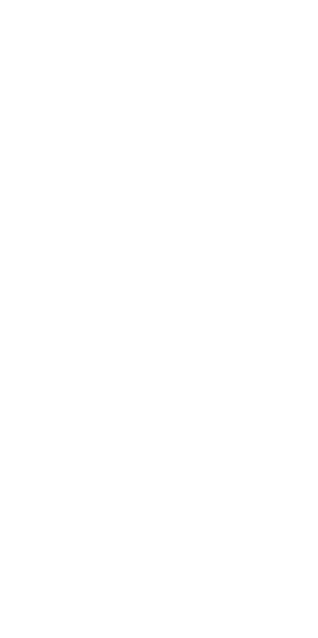 scroll, scrollTop: 0, scrollLeft: 0, axis: both 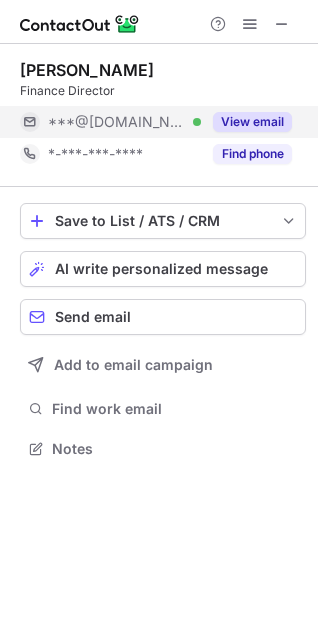 click on "View email" at bounding box center (252, 122) 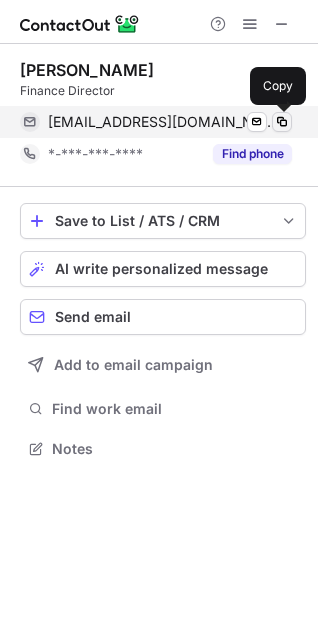 click at bounding box center [282, 122] 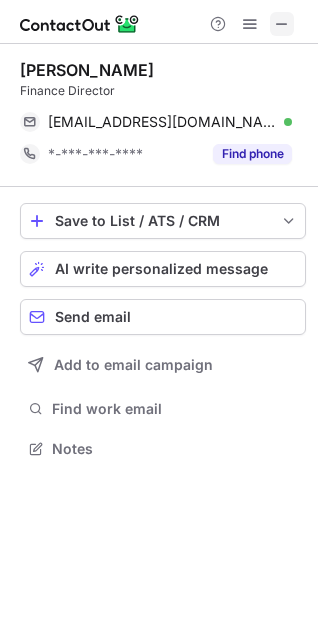 click at bounding box center [282, 24] 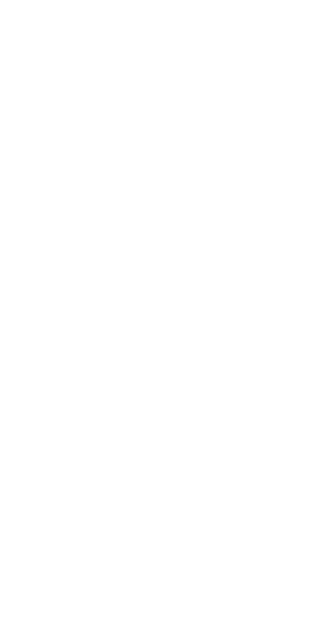 scroll, scrollTop: 0, scrollLeft: 0, axis: both 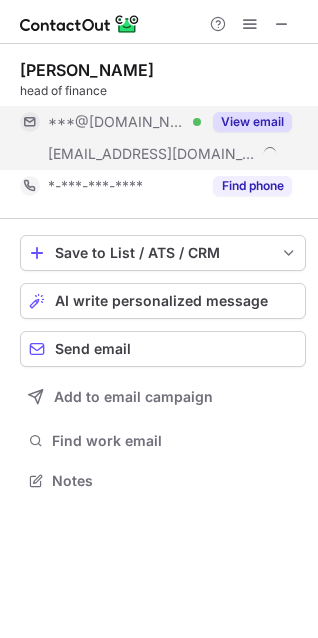 click on "View email" at bounding box center (252, 122) 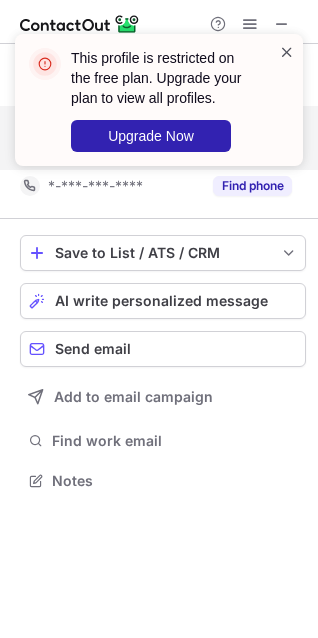 click at bounding box center (287, 52) 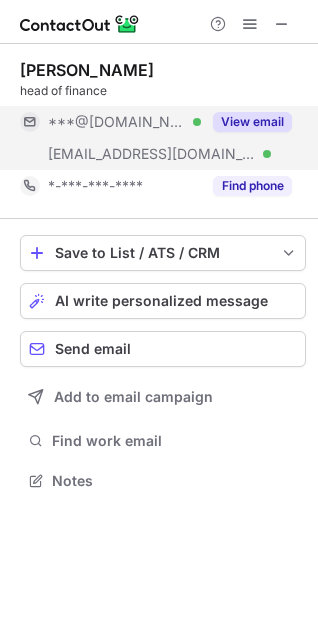 click on "View email" at bounding box center (246, 122) 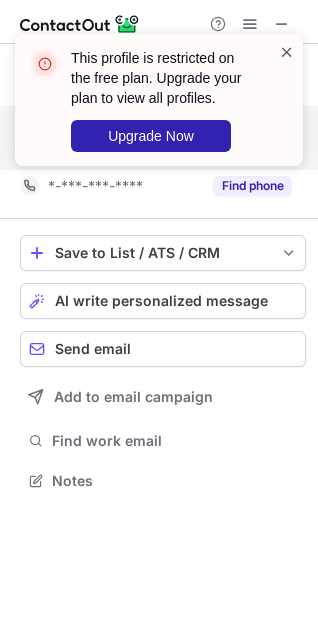 click at bounding box center [287, 52] 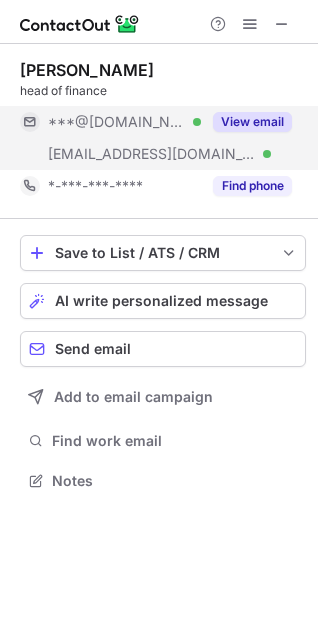 click on "Help & Support" at bounding box center [159, 22] 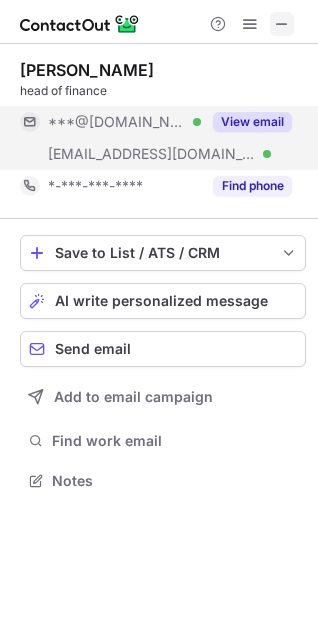 click at bounding box center (282, 24) 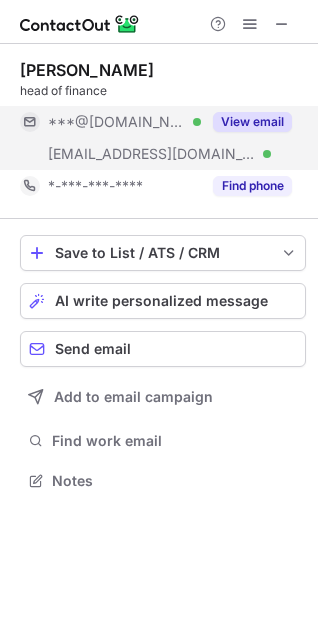 click on "View email" at bounding box center [252, 122] 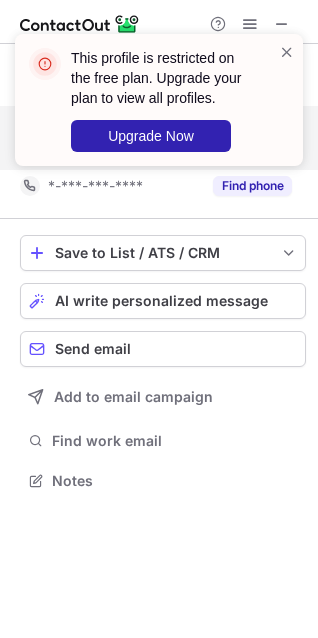 click on "This profile is restricted on the free plan. Upgrade your plan to view all profiles. Upgrade Now" at bounding box center (151, 100) 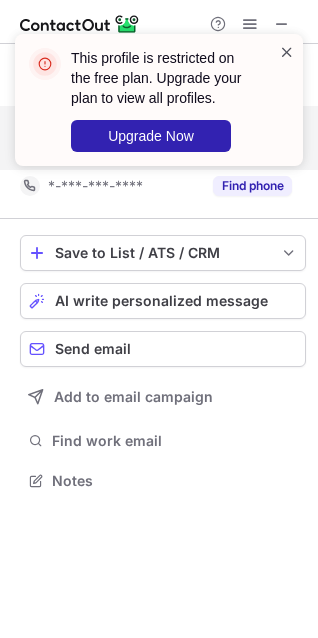 click at bounding box center (287, 52) 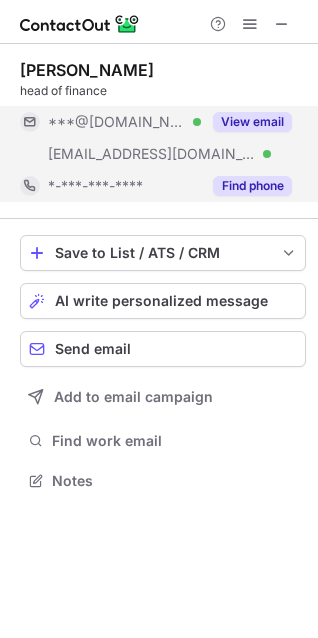 click on "Find phone" at bounding box center [252, 186] 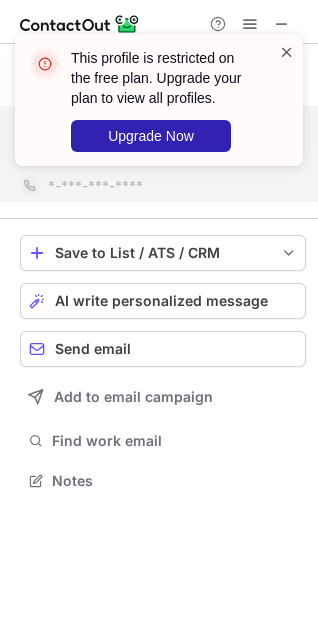 click at bounding box center [287, 52] 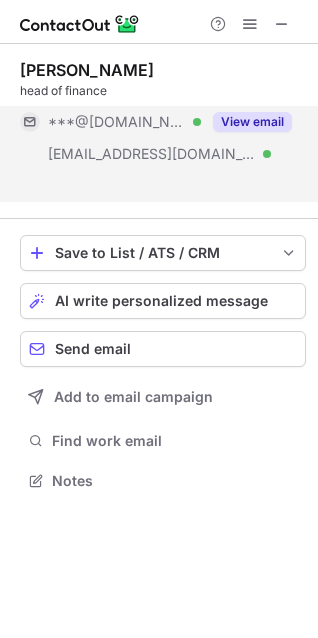 scroll, scrollTop: 435, scrollLeft: 318, axis: both 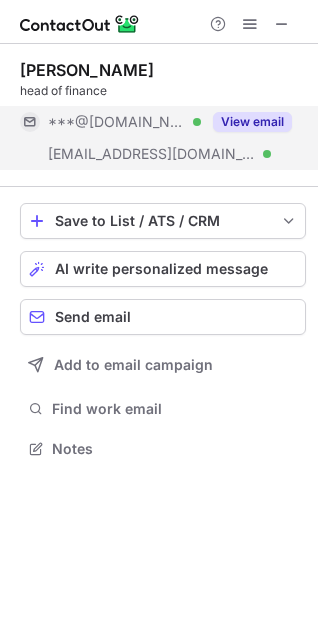click at bounding box center (282, 24) 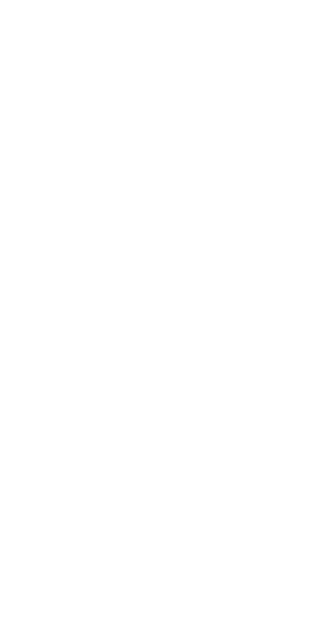 scroll, scrollTop: 0, scrollLeft: 0, axis: both 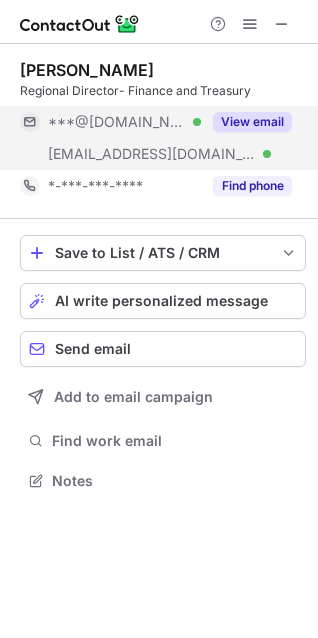 click on "View email" at bounding box center (252, 122) 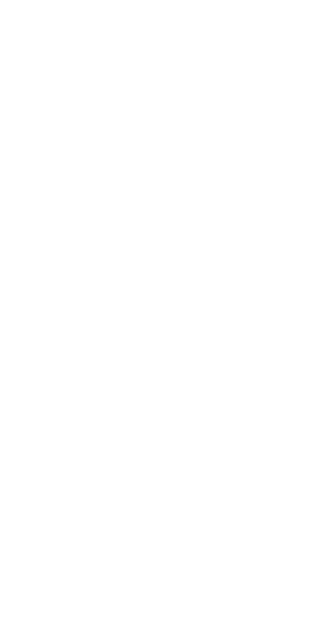 scroll, scrollTop: 0, scrollLeft: 0, axis: both 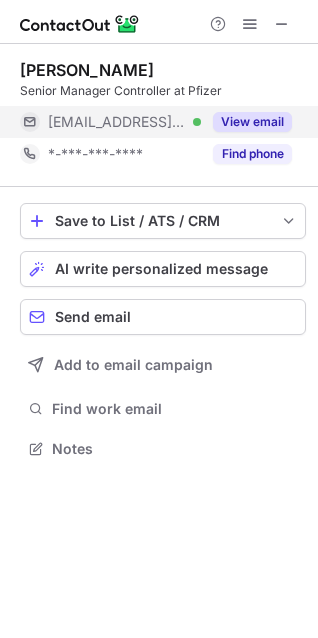click on "View email" at bounding box center [252, 122] 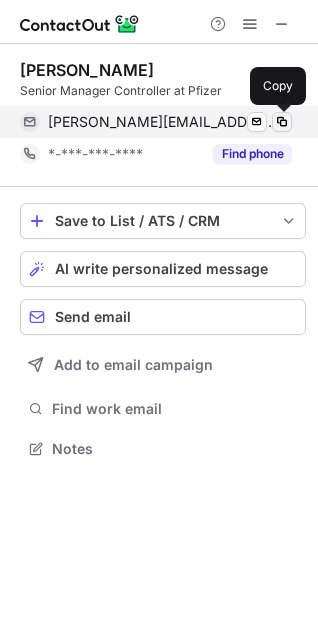 click at bounding box center (282, 122) 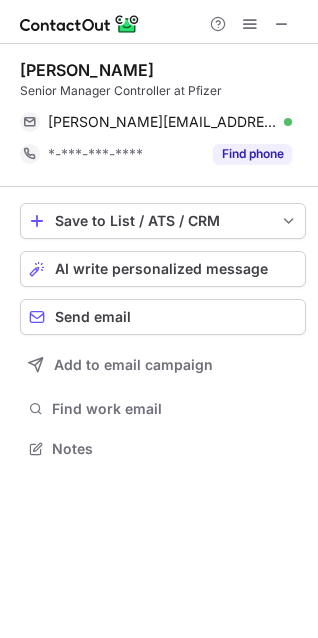 click at bounding box center [250, 24] 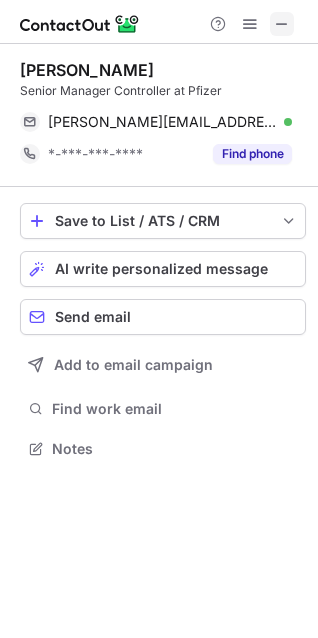 click at bounding box center (282, 24) 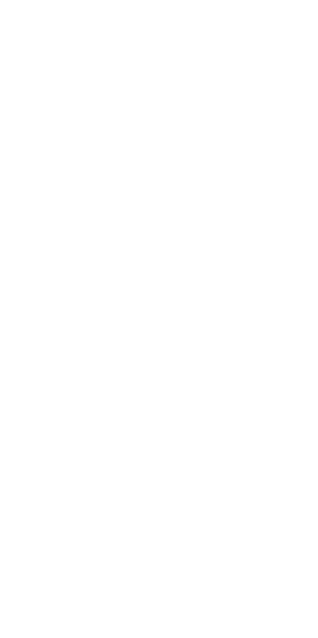 scroll, scrollTop: 0, scrollLeft: 0, axis: both 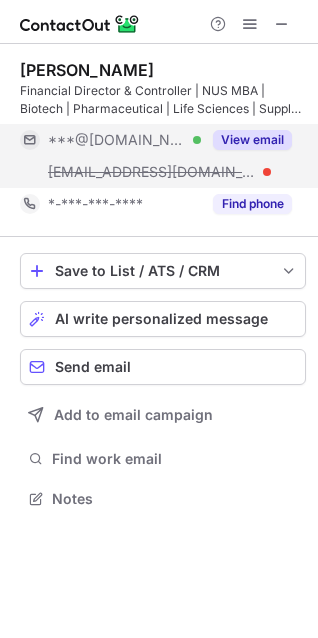 click on "View email" at bounding box center [252, 140] 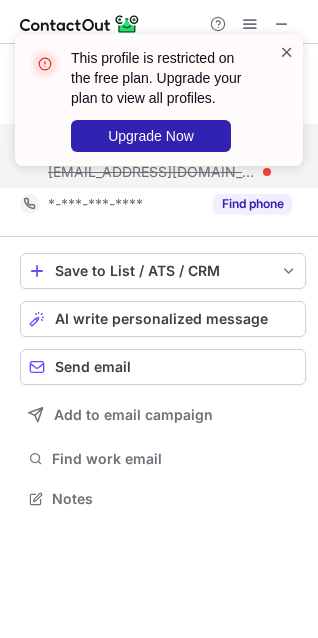 click at bounding box center [287, 52] 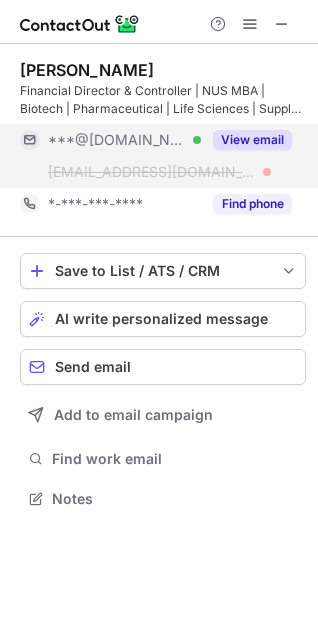 click on "View email" at bounding box center [252, 140] 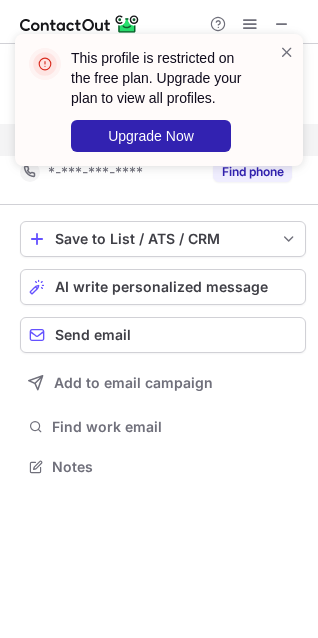 scroll, scrollTop: 453, scrollLeft: 318, axis: both 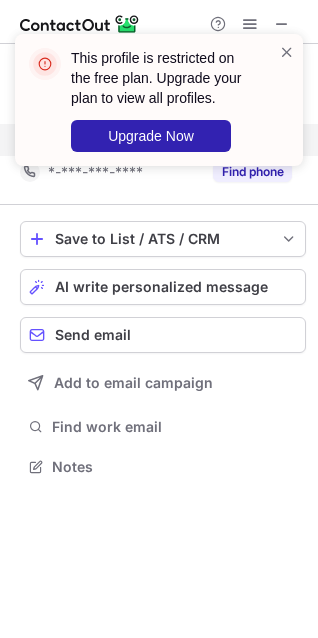 drag, startPoint x: 291, startPoint y: 51, endPoint x: 269, endPoint y: 87, distance: 42.190044 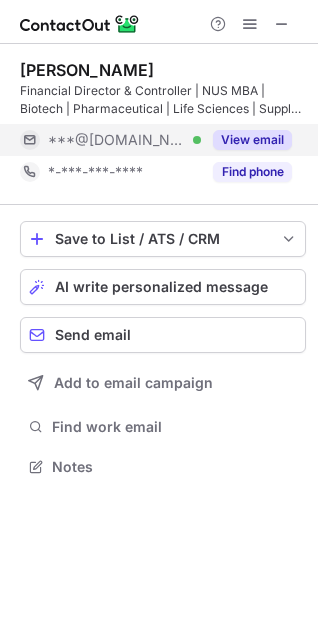 click on "This profile is restricted on the free plan. Upgrade your plan to view all profiles. Upgrade Now Wei Ching N. Financial Director & Controller | NUS MBA | Biotech | Pharmaceutical | Life Sciences | Supply Chain | Startups ***@gmail.com Verified View email *-***-***-**** Find phone Save to List / ATS / CRM List Select Lever Connect Greenhouse Connect Salesforce Connect Hubspot Connect Bullhorn Connect Zapier (100+ Applications) Connect Request a new integration AI write personalized message Send email Add to email campaign Find work email Notes" at bounding box center [159, 319] 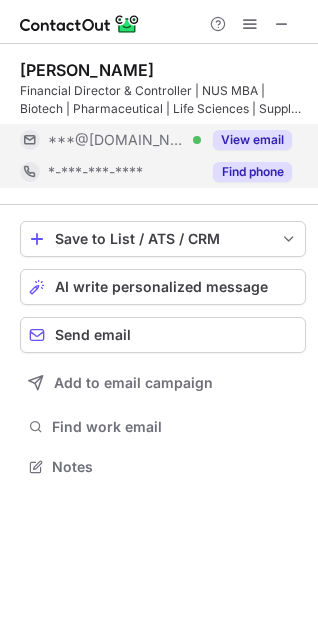click on "Find phone" at bounding box center (252, 172) 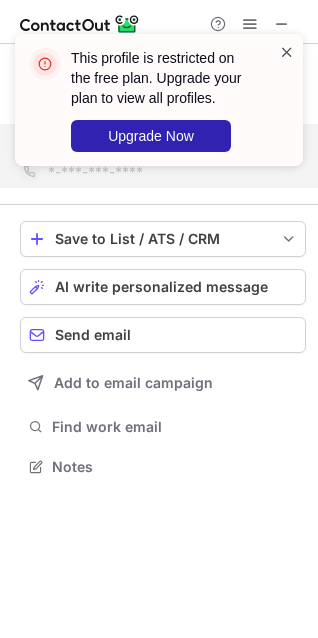 click at bounding box center [287, 52] 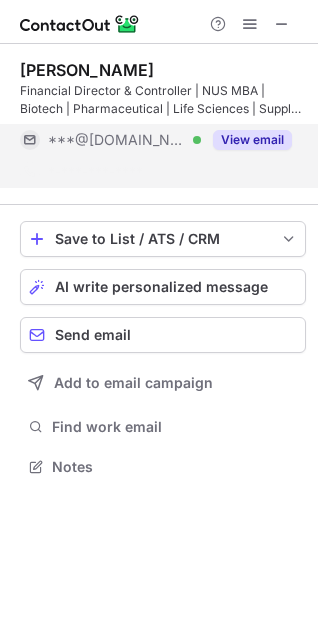 click on "This profile is restricted on the free plan. Upgrade your plan to view all profiles. Upgrade Now" at bounding box center (159, 108) 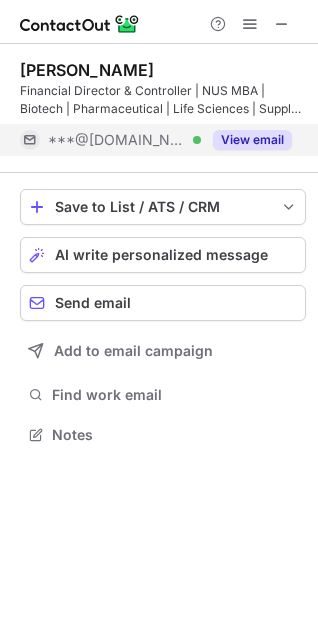drag, startPoint x: 287, startPoint y: 29, endPoint x: 50, endPoint y: 44, distance: 237.47421 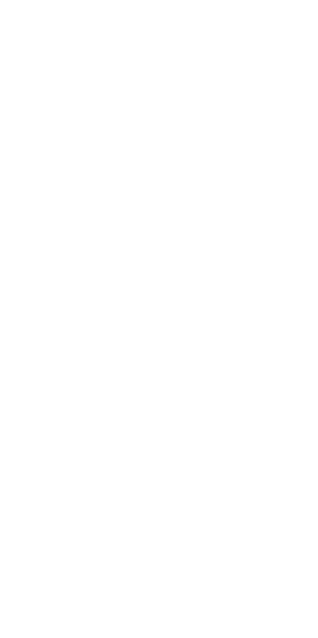 scroll, scrollTop: 0, scrollLeft: 0, axis: both 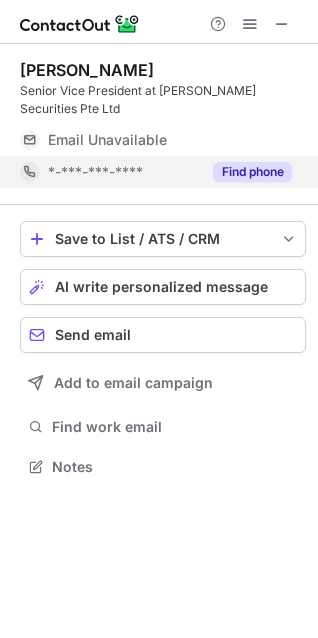 click on "Find phone" at bounding box center [252, 172] 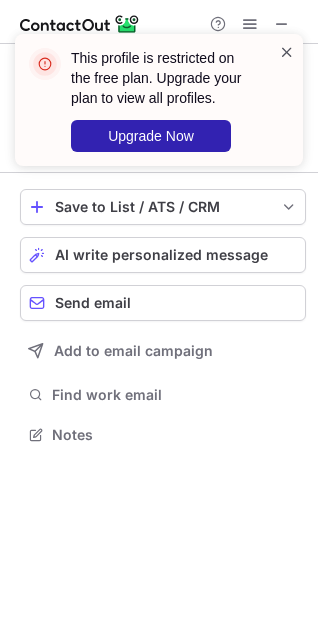 scroll, scrollTop: 421, scrollLeft: 318, axis: both 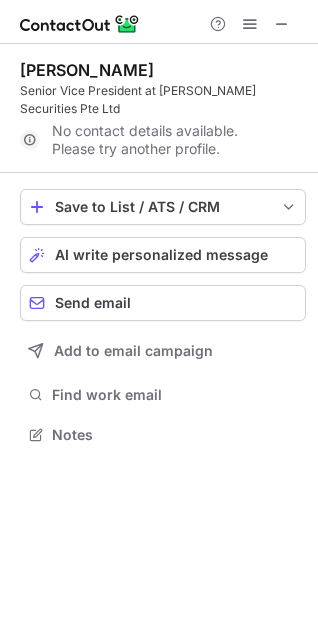 click at bounding box center (282, 24) 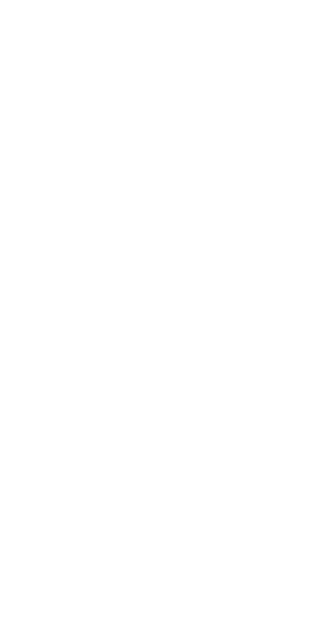 scroll, scrollTop: 0, scrollLeft: 0, axis: both 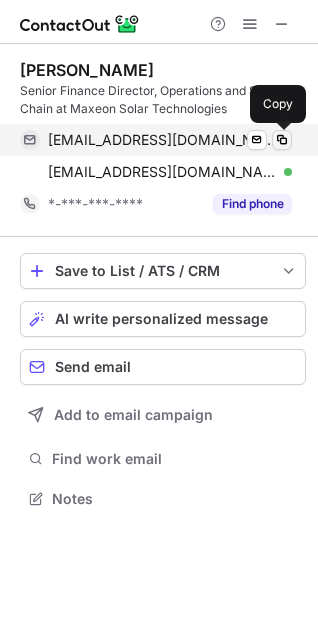 click at bounding box center [282, 140] 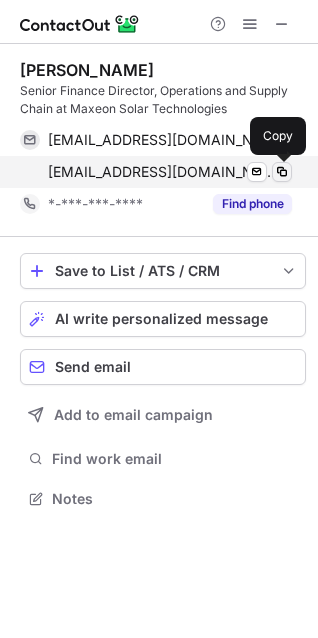 click at bounding box center (282, 172) 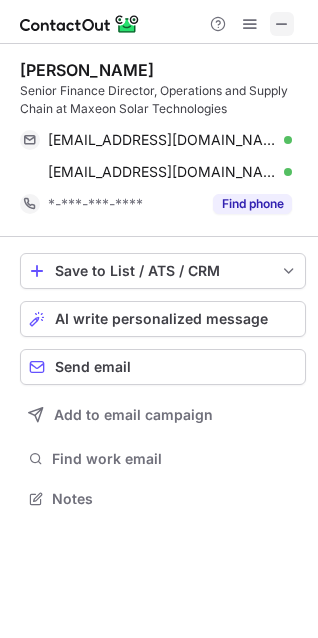 click at bounding box center (282, 24) 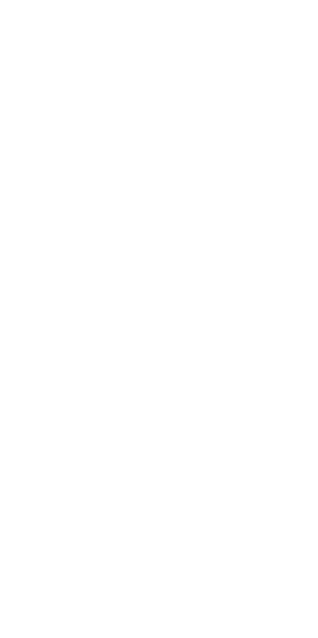 scroll, scrollTop: 0, scrollLeft: 0, axis: both 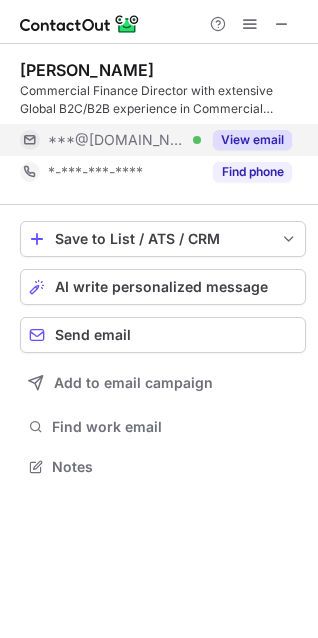 click on "View email" at bounding box center [246, 140] 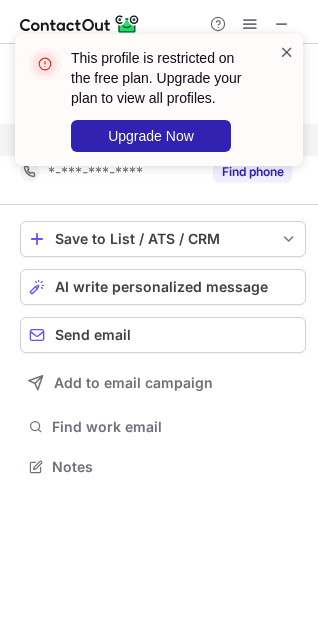 click at bounding box center (287, 52) 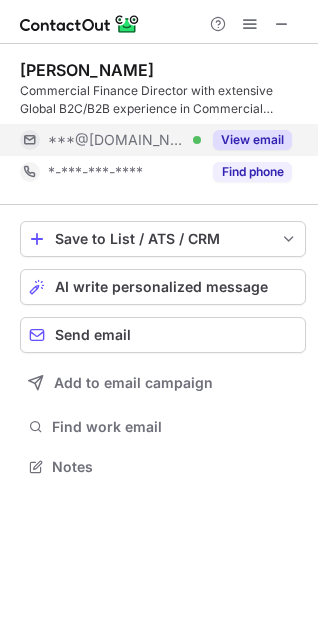 click on "This profile is restricted on the free plan. Upgrade your plan to view all profiles. Upgrade Now" at bounding box center [159, 108] 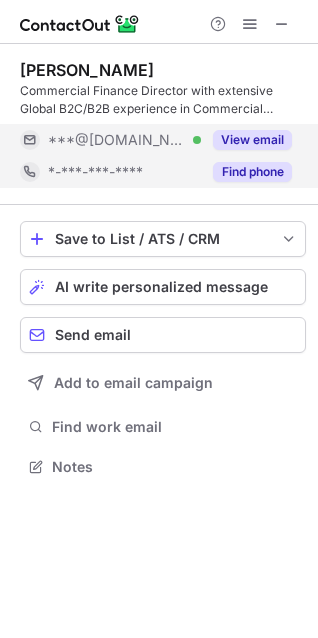 click on "Find phone" at bounding box center (252, 172) 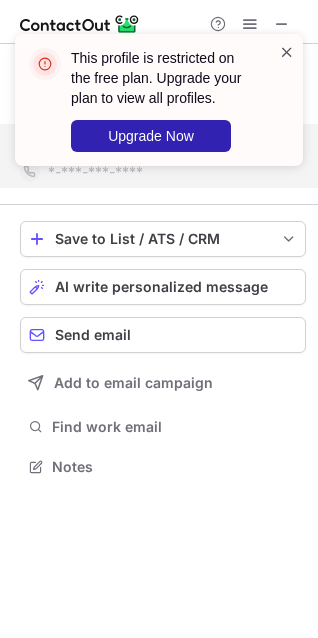 click at bounding box center (287, 52) 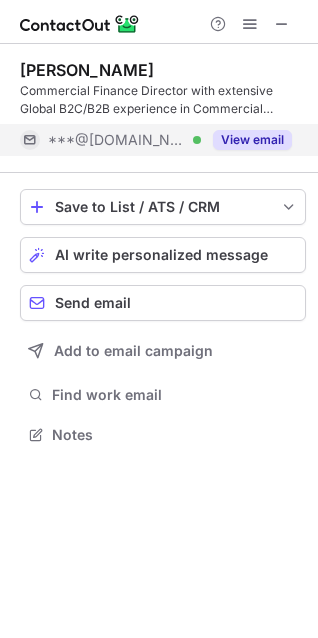 scroll, scrollTop: 421, scrollLeft: 318, axis: both 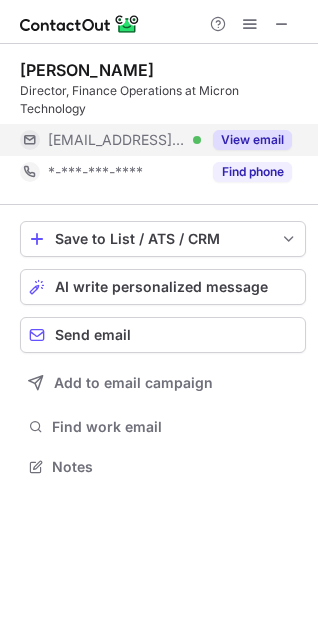 click on "View email" at bounding box center (252, 140) 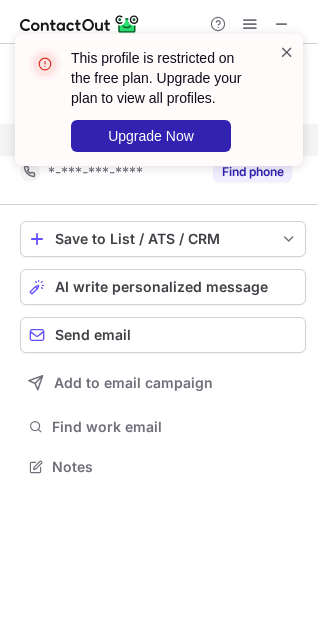 click at bounding box center [287, 52] 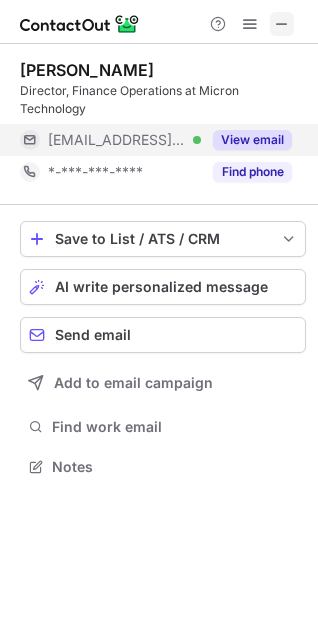 click at bounding box center [282, 24] 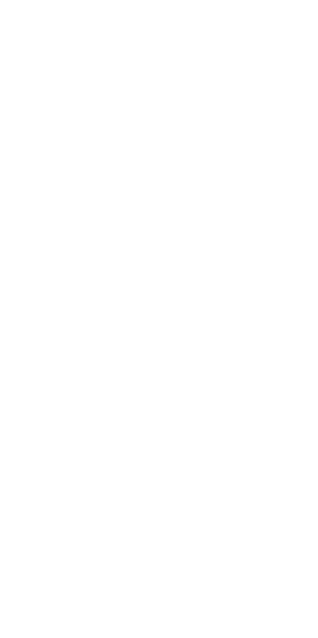 scroll, scrollTop: 0, scrollLeft: 0, axis: both 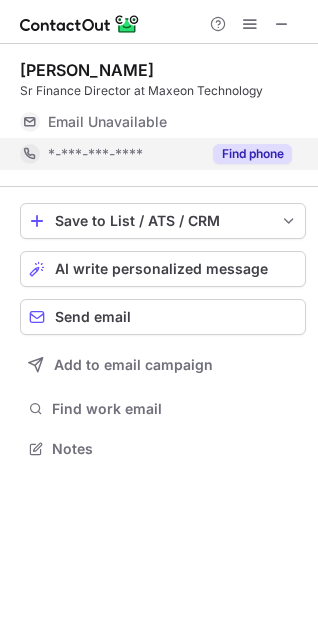click on "Find phone" at bounding box center [252, 154] 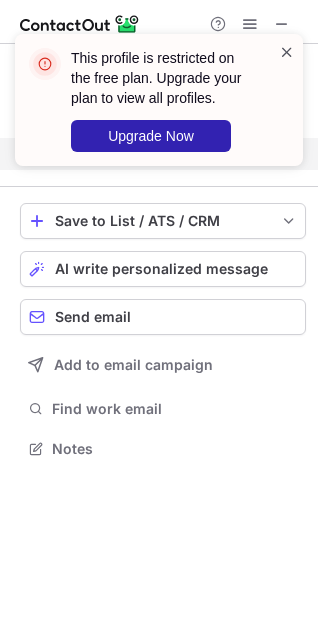 click at bounding box center (287, 52) 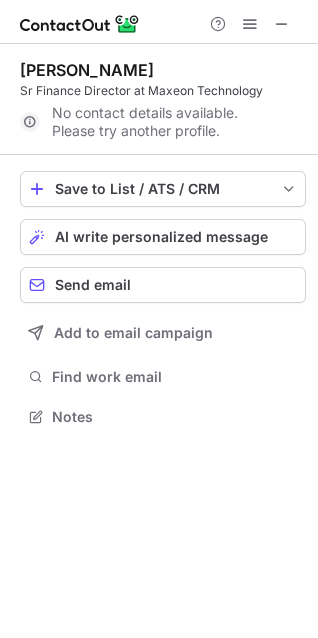 scroll, scrollTop: 403, scrollLeft: 318, axis: both 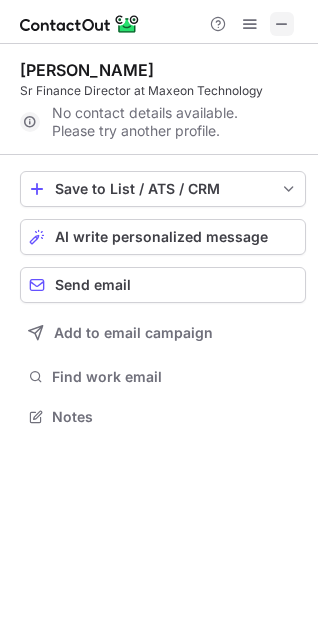 click at bounding box center (282, 24) 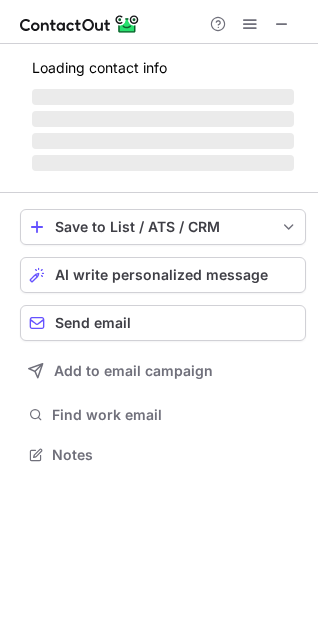 scroll, scrollTop: 441, scrollLeft: 318, axis: both 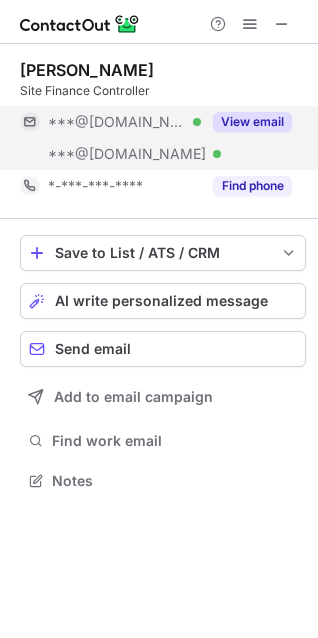 click on "View email" at bounding box center [252, 122] 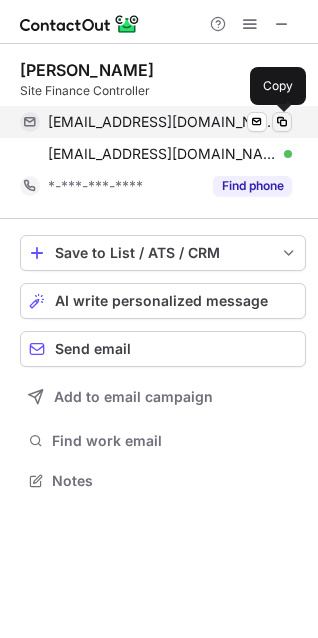 click at bounding box center [282, 122] 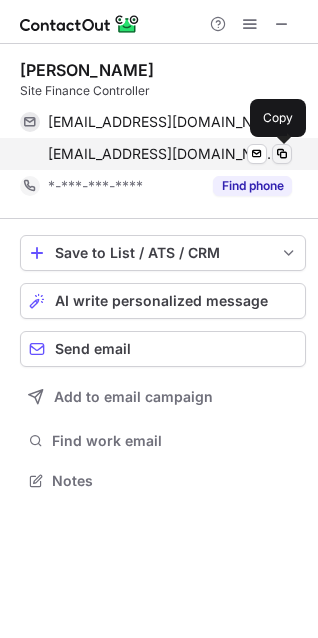 click at bounding box center (282, 154) 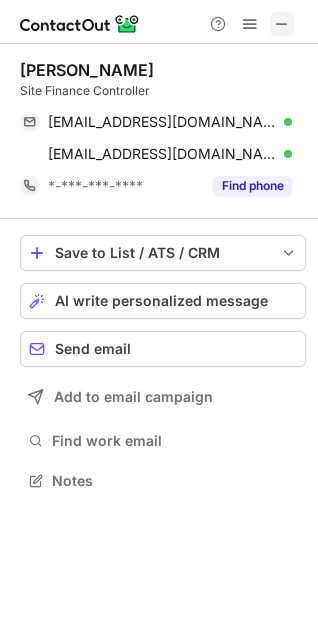 click at bounding box center (282, 24) 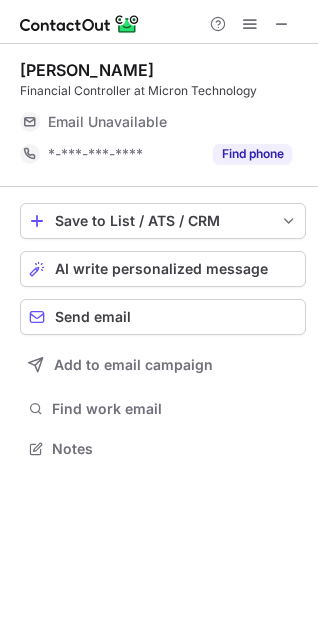 scroll, scrollTop: 435, scrollLeft: 318, axis: both 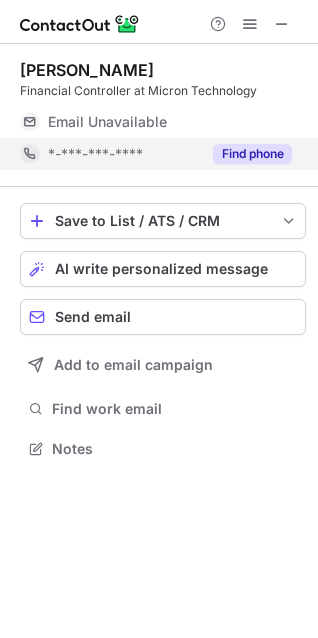 click on "Find phone" at bounding box center [252, 154] 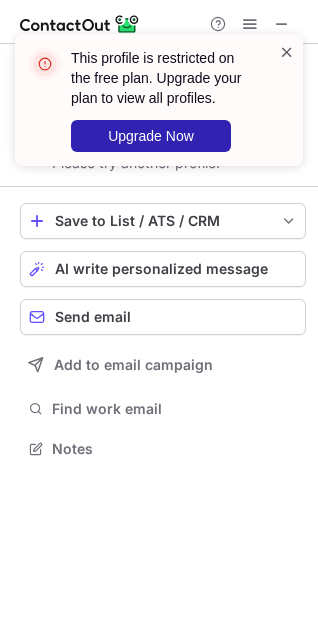 click at bounding box center [287, 52] 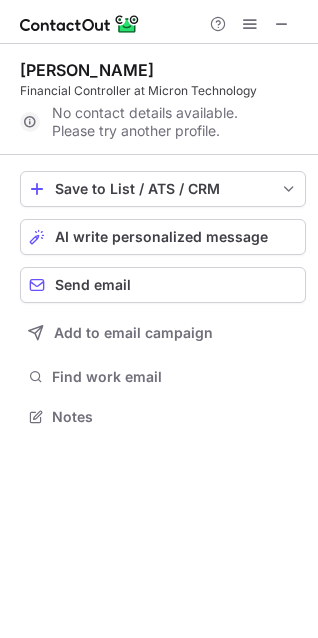 scroll, scrollTop: 403, scrollLeft: 318, axis: both 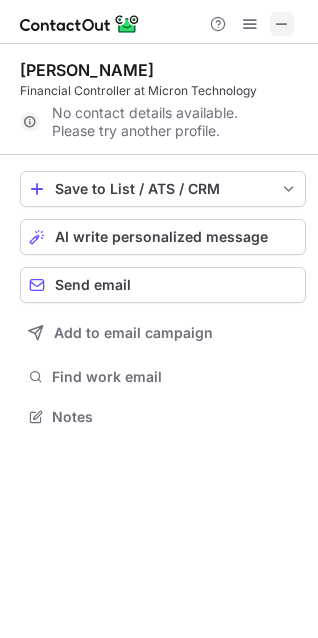 click at bounding box center [282, 24] 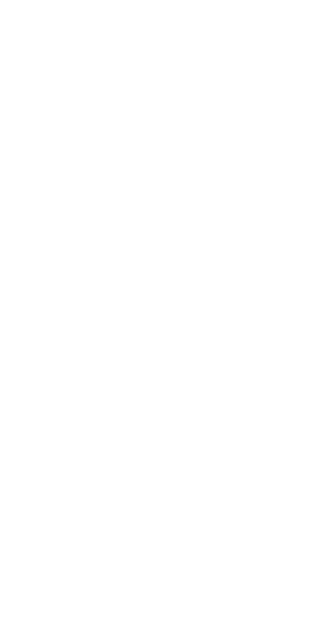 scroll, scrollTop: 0, scrollLeft: 0, axis: both 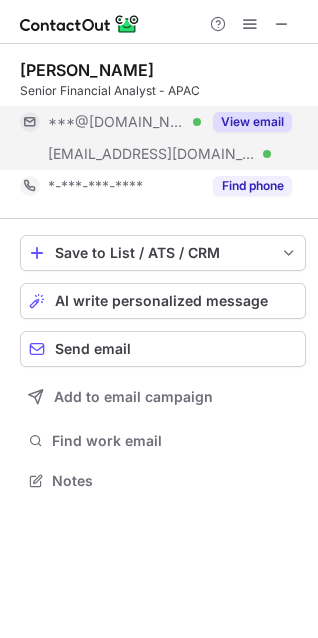 click on "View email" at bounding box center (252, 122) 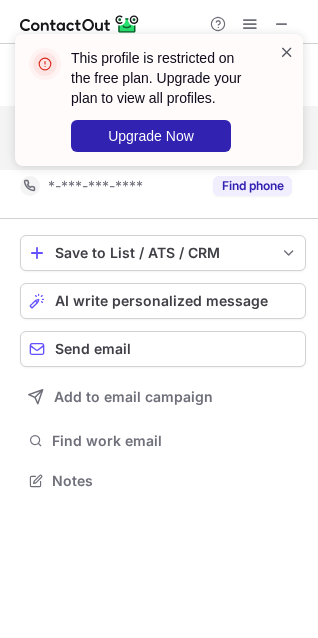 click at bounding box center (287, 52) 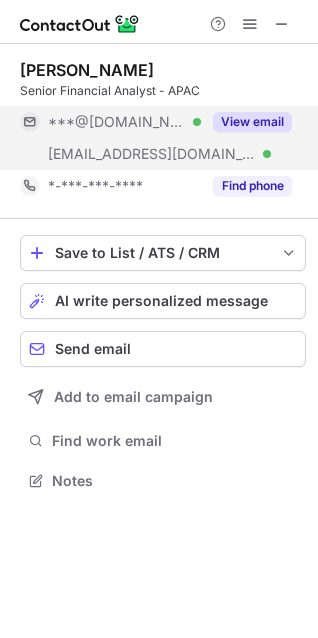 click on "View email" at bounding box center (252, 122) 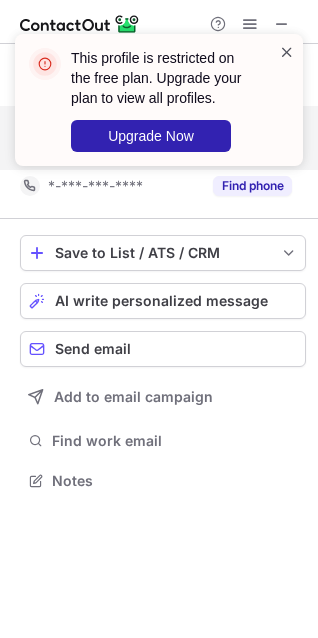 click at bounding box center [287, 52] 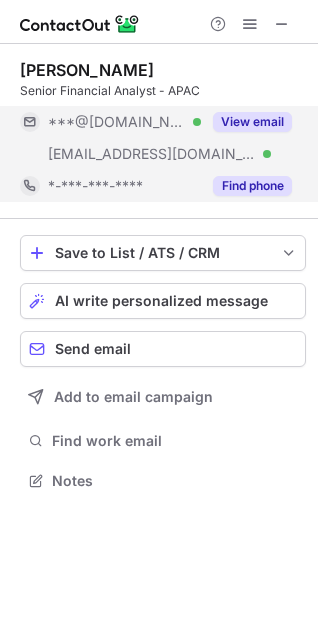 click on "Find phone" at bounding box center (252, 186) 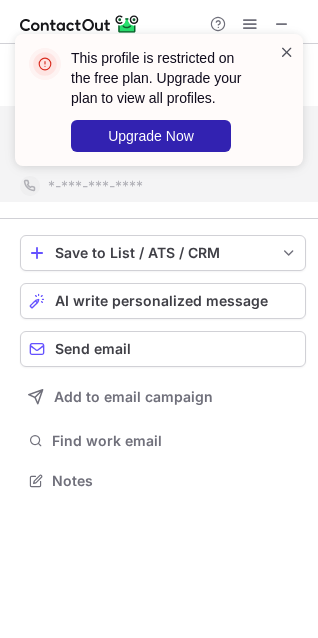 click at bounding box center (287, 52) 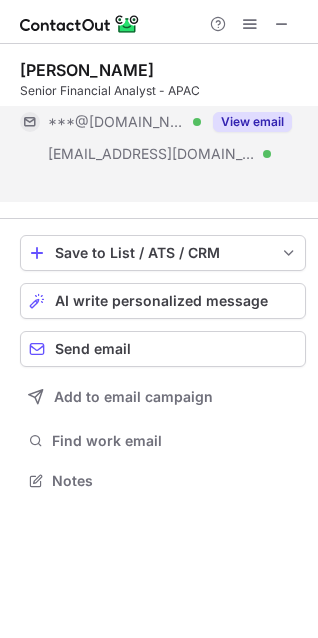 scroll, scrollTop: 435, scrollLeft: 318, axis: both 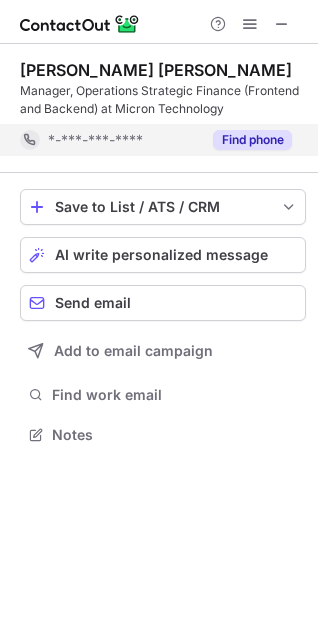 click on "Find phone" at bounding box center [252, 140] 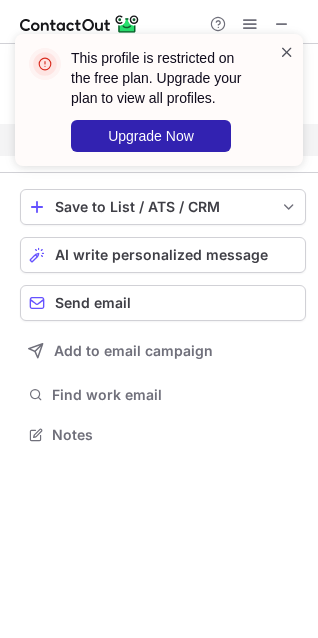 click at bounding box center [287, 52] 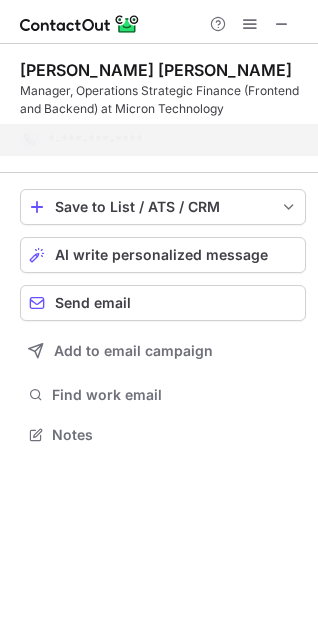 click on "This profile is restricted on the free plan. Upgrade your plan to view all profiles. Upgrade Now" at bounding box center (159, 108) 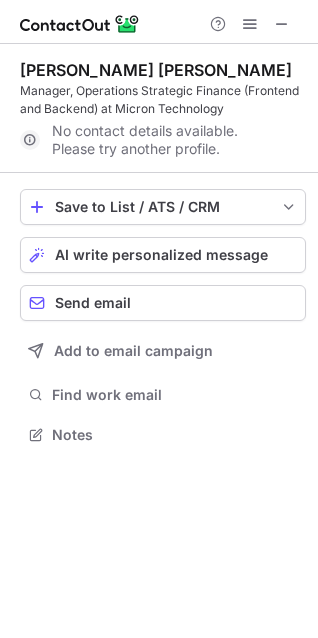 click on "This profile is restricted on the free plan. Upgrade your plan to view all profiles. Upgrade Now" at bounding box center [159, 34] 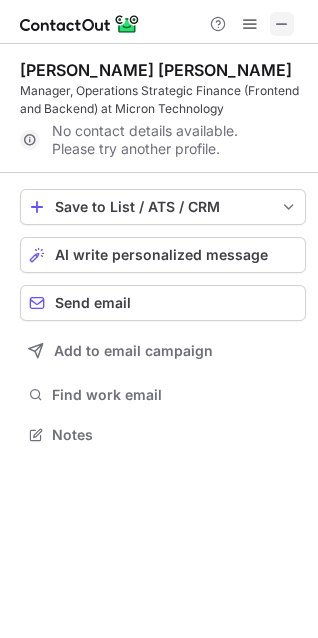 click at bounding box center [282, 24] 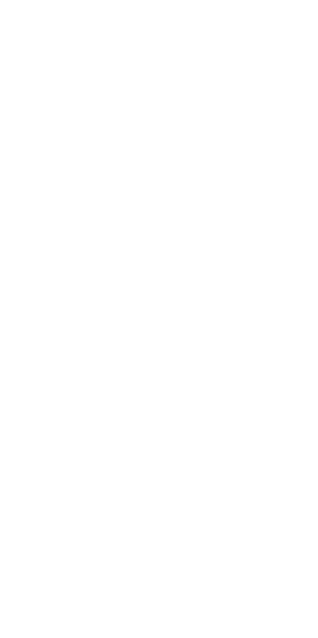 scroll, scrollTop: 0, scrollLeft: 0, axis: both 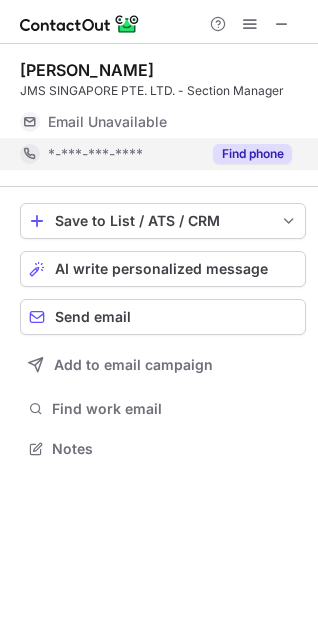 click on "Find phone" at bounding box center (252, 154) 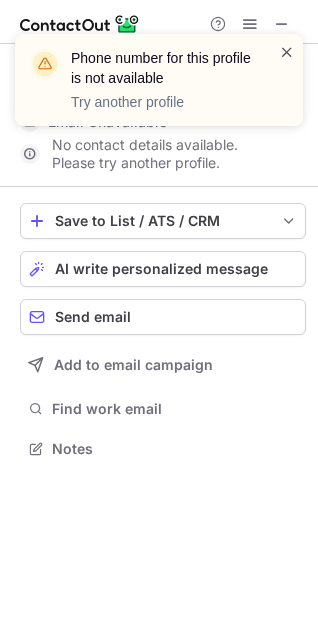 click at bounding box center (287, 52) 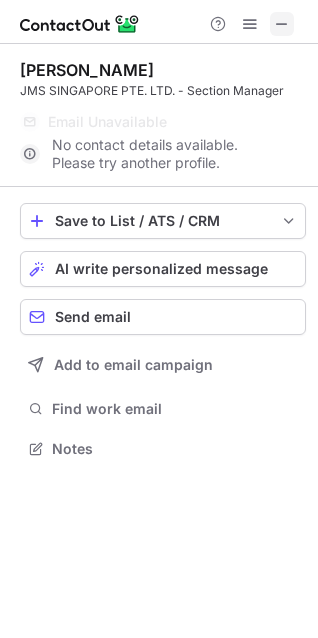click at bounding box center (282, 24) 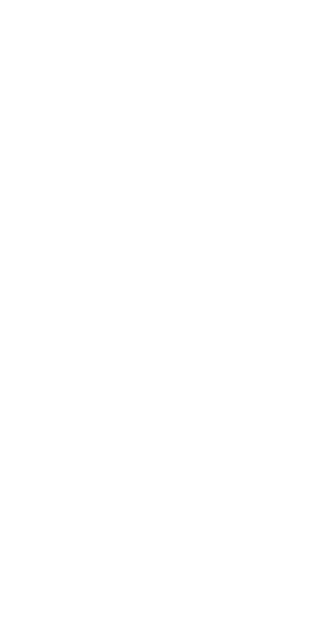 scroll, scrollTop: 0, scrollLeft: 0, axis: both 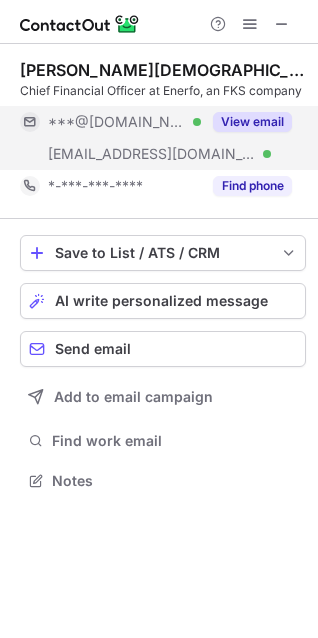 click on "View email" at bounding box center [252, 122] 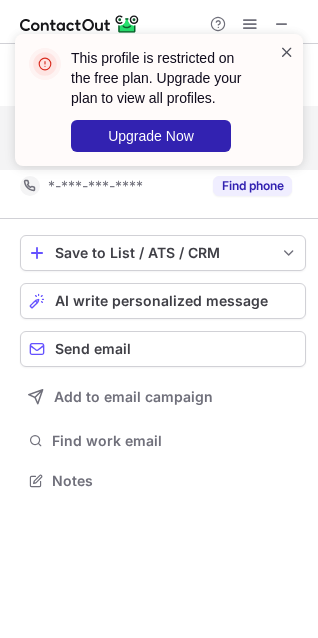 click on "This profile is restricted on the free plan. Upgrade your plan to view all profiles. Upgrade Now" at bounding box center (159, 100) 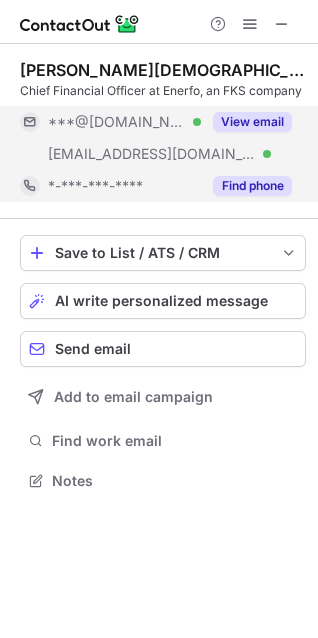 drag, startPoint x: 254, startPoint y: 201, endPoint x: 258, endPoint y: 187, distance: 14.56022 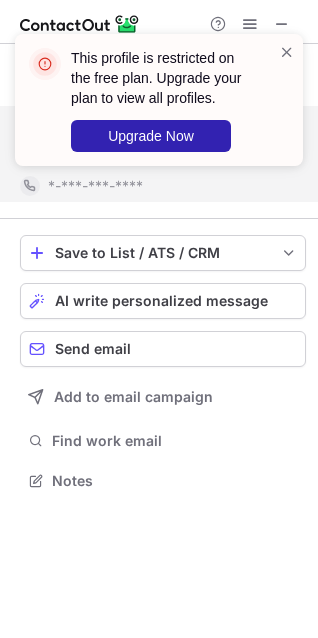 click on "This profile is restricted on the free plan. Upgrade your plan to view all profiles. Upgrade Now" at bounding box center (159, 108) 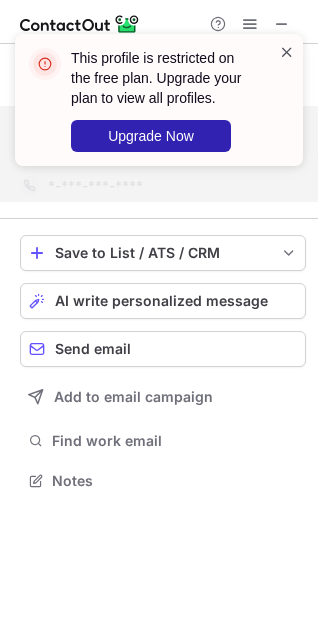 click at bounding box center (287, 52) 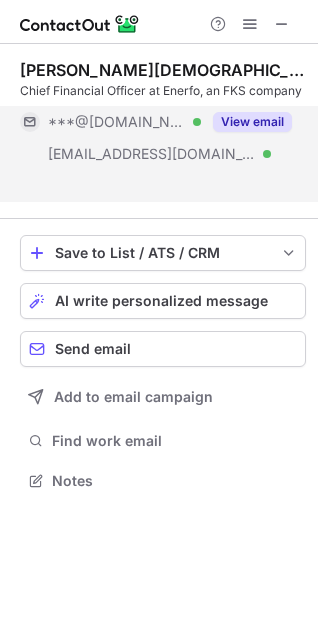 scroll, scrollTop: 435, scrollLeft: 318, axis: both 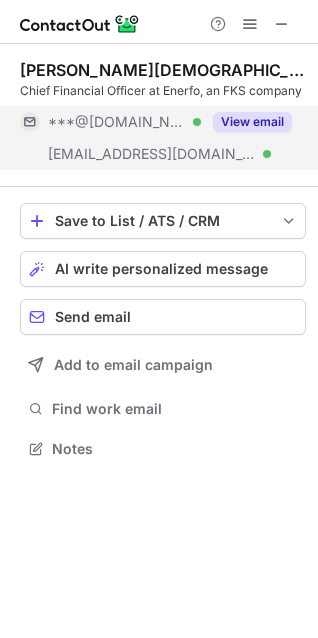 click on "View email" at bounding box center [252, 122] 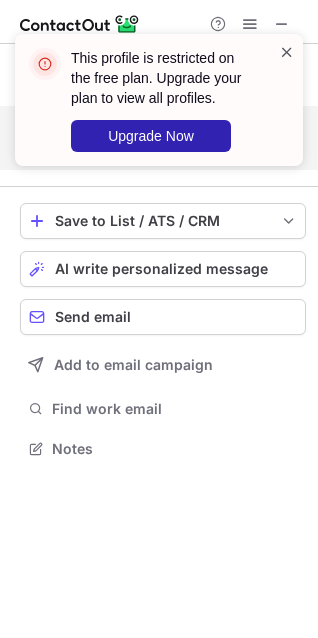 click at bounding box center (287, 52) 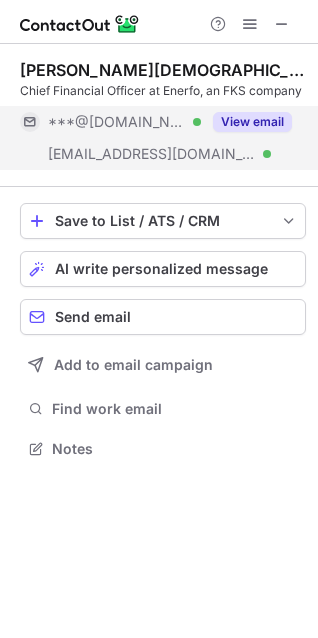 click on "This profile is restricted on the free plan. Upgrade your plan to view all profiles. Upgrade Now" at bounding box center (159, 108) 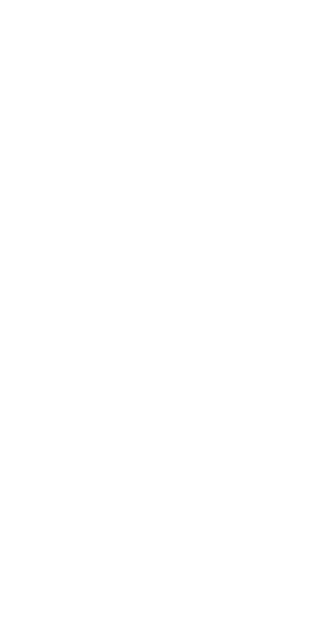scroll, scrollTop: 0, scrollLeft: 0, axis: both 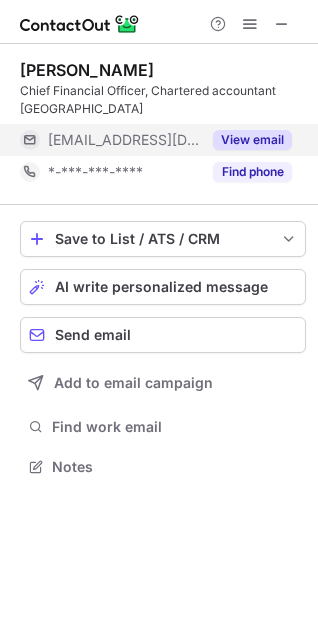 click on "View email" at bounding box center [252, 140] 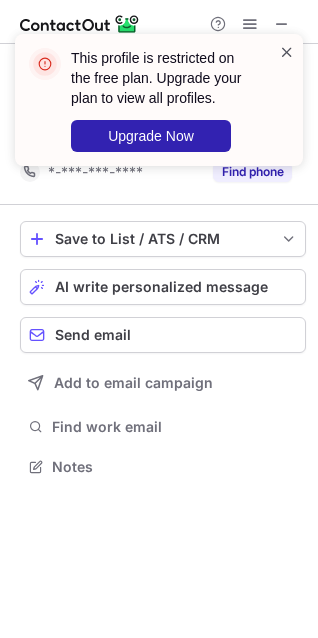 click at bounding box center [287, 52] 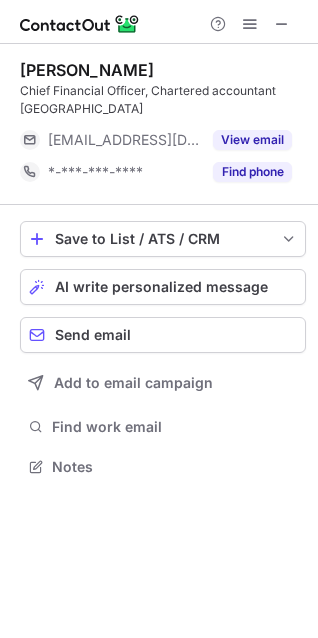 click on "This profile is restricted on the free plan. Upgrade your plan to view all profiles. Upgrade Now" at bounding box center (159, 108) 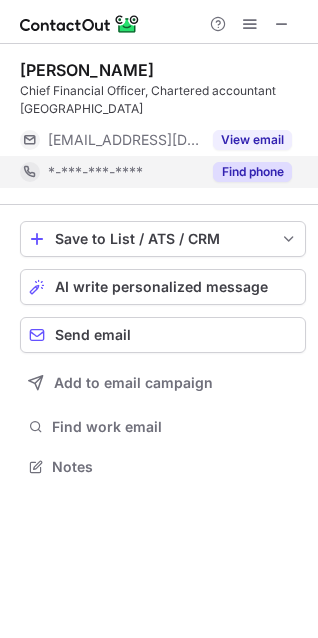 click on "Find phone" at bounding box center [252, 172] 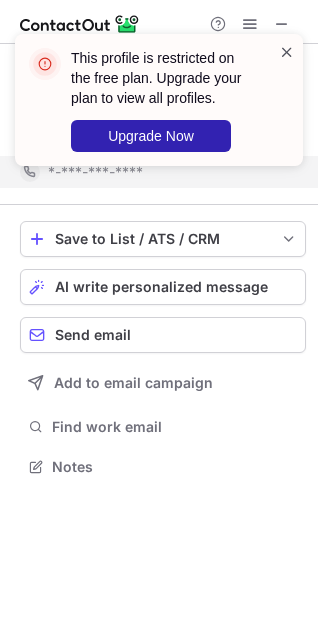 click at bounding box center [287, 52] 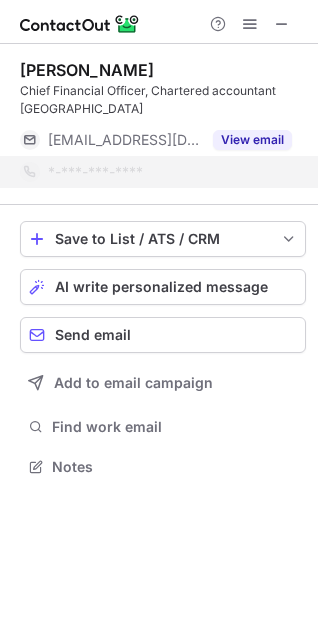 click on "This profile is restricted on the free plan. Upgrade your plan to view all profiles. Upgrade Now" at bounding box center (163, 100) 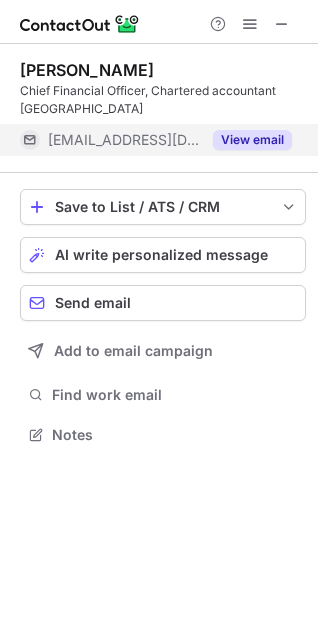 scroll, scrollTop: 421, scrollLeft: 318, axis: both 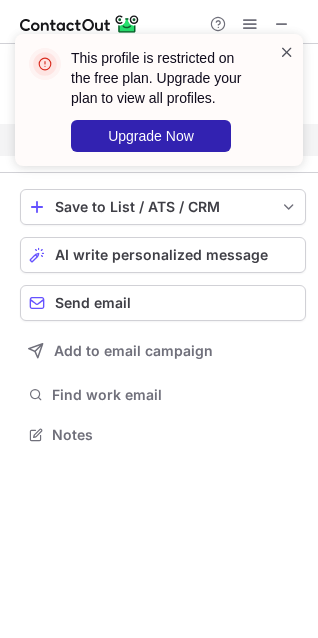 click at bounding box center [287, 52] 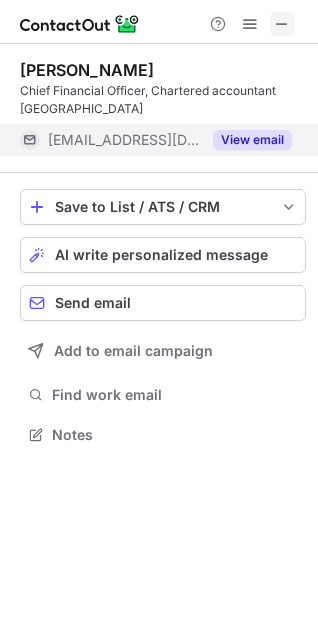 click at bounding box center [282, 24] 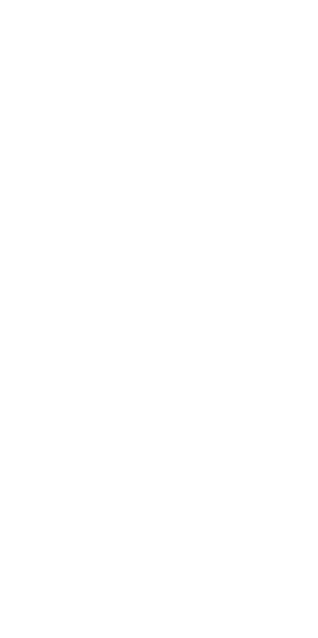 scroll, scrollTop: 0, scrollLeft: 0, axis: both 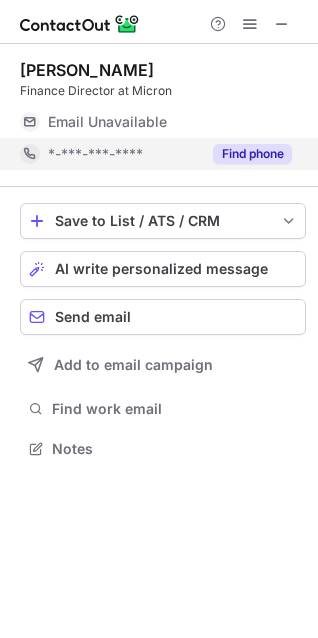 click on "Find phone" at bounding box center [252, 154] 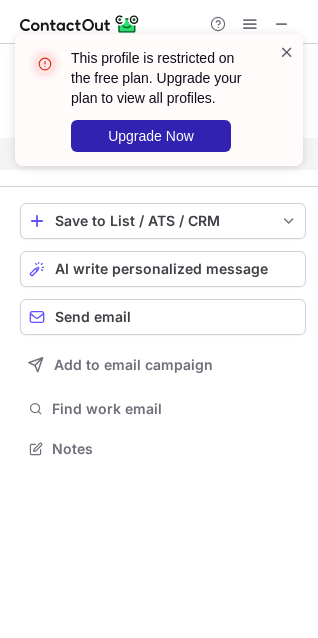 click at bounding box center [287, 52] 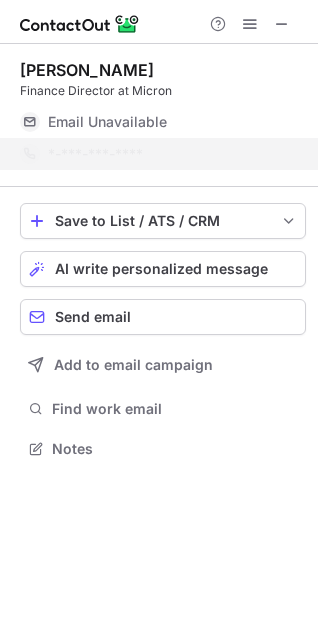 click on "Upgrade Now" at bounding box center (151, 136) 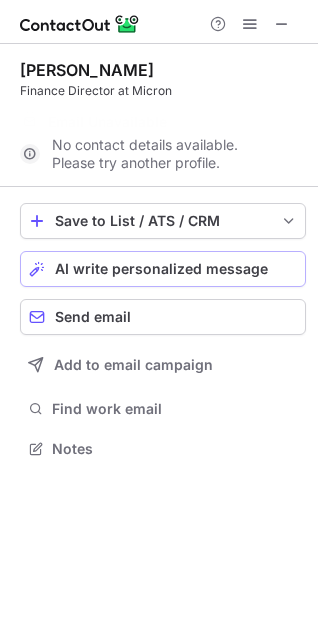 scroll, scrollTop: 403, scrollLeft: 318, axis: both 